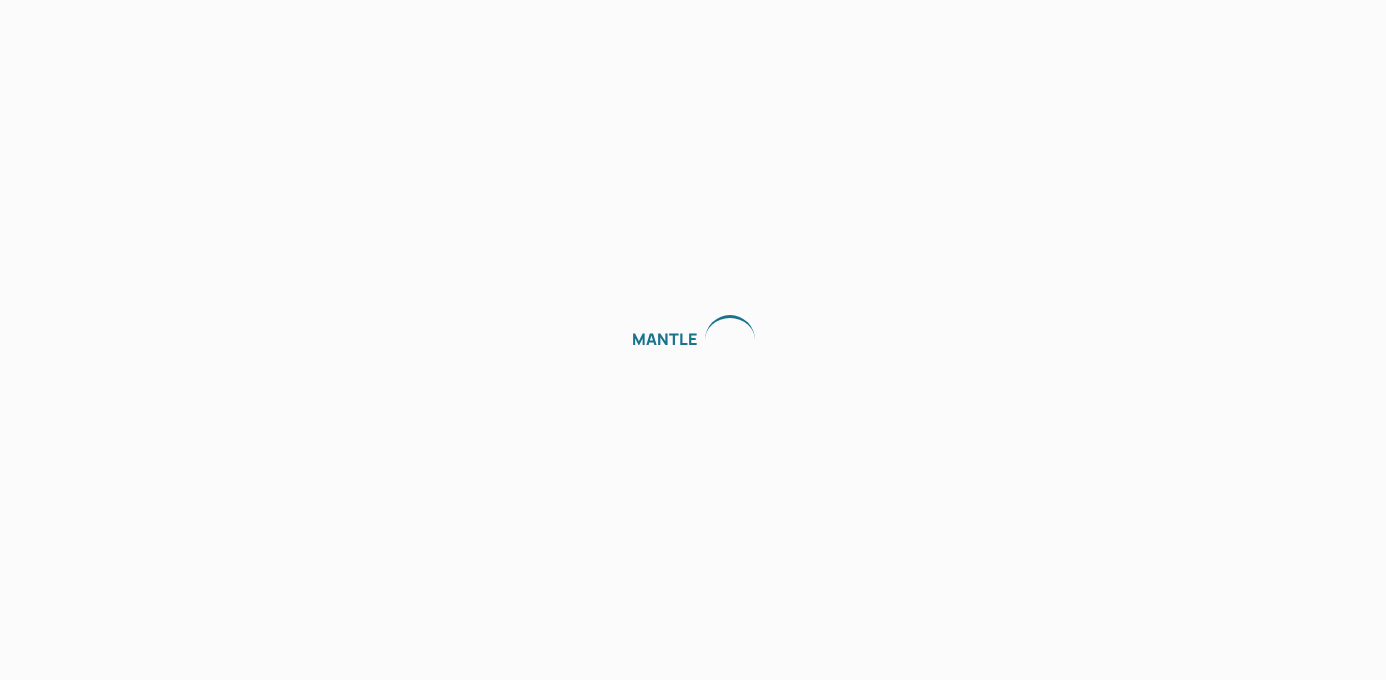 scroll, scrollTop: 0, scrollLeft: 0, axis: both 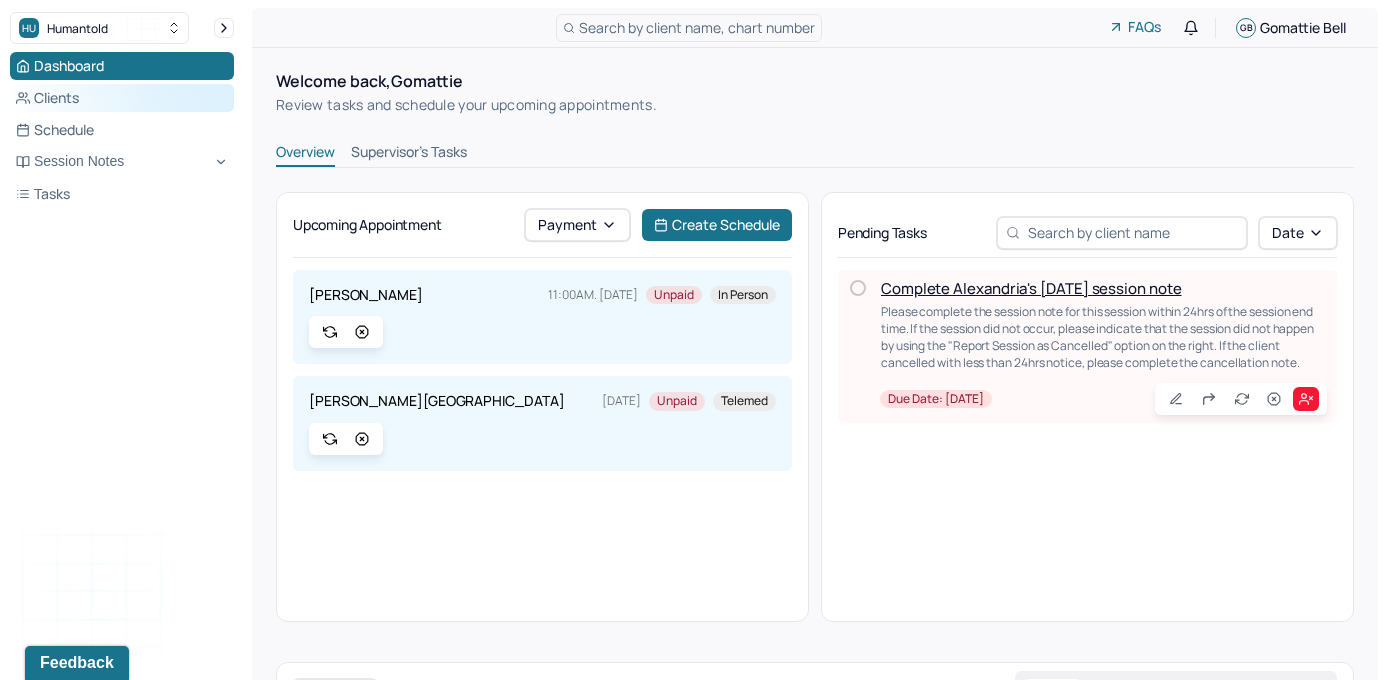 click on "Clients" at bounding box center (122, 98) 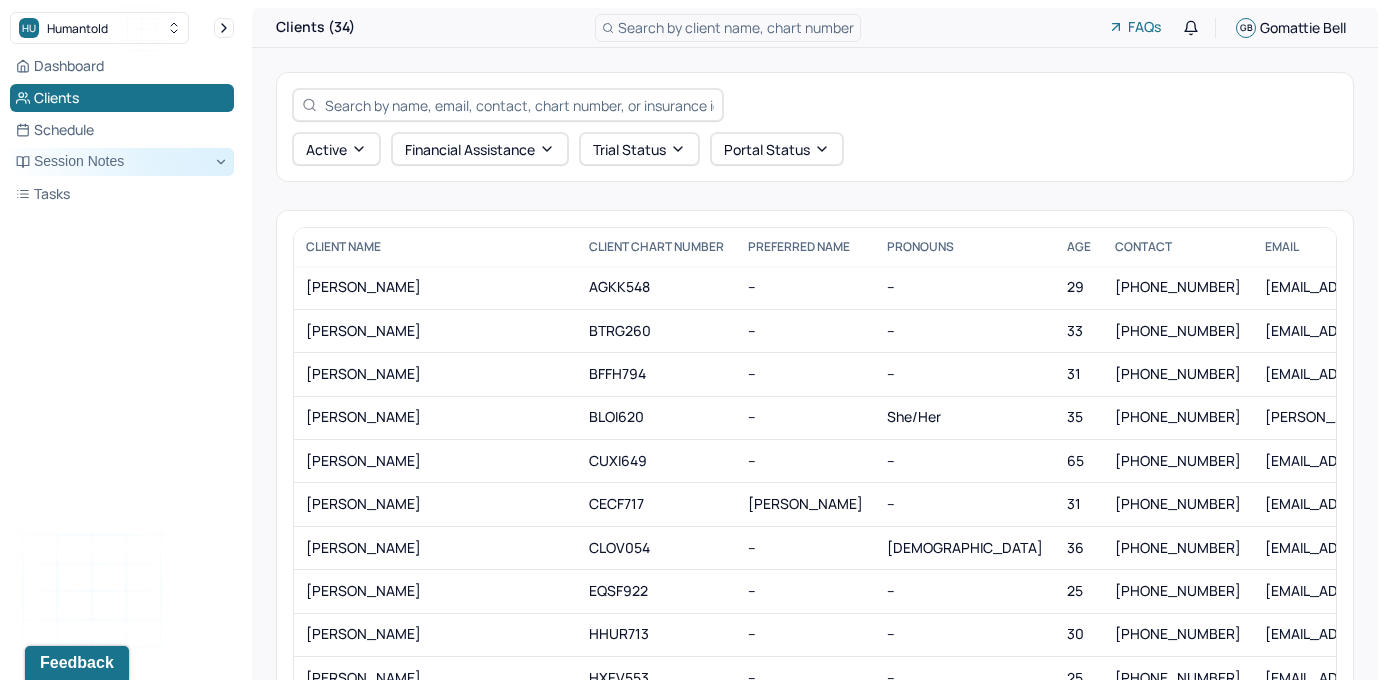 click on "Session Notes" at bounding box center [122, 162] 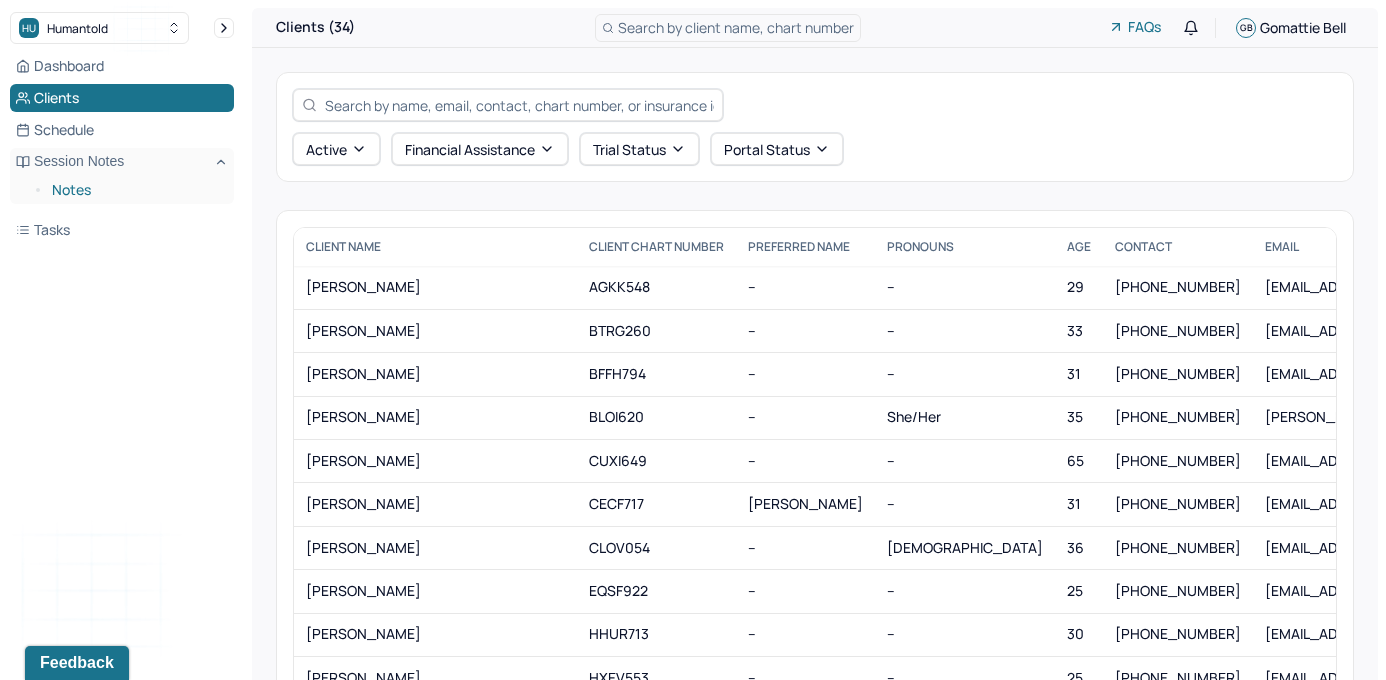 click on "Notes" at bounding box center [135, 190] 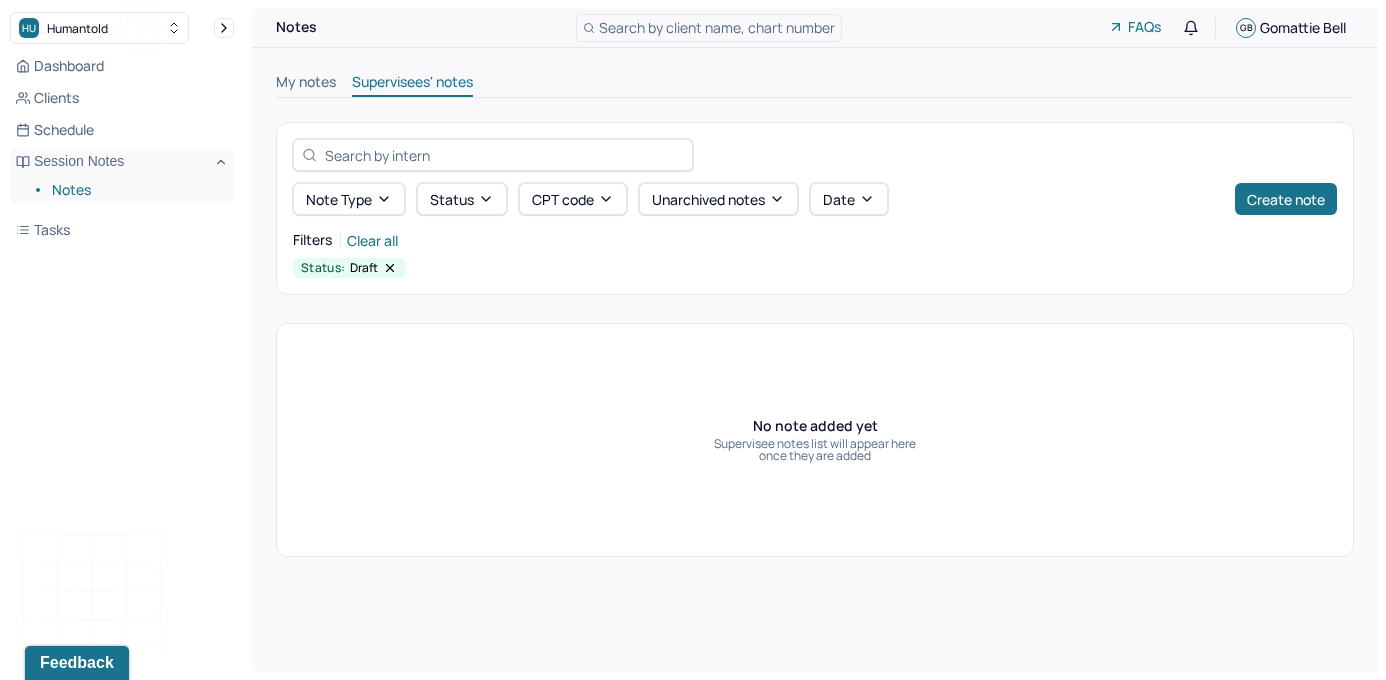 click on "Notes" at bounding box center (135, 190) 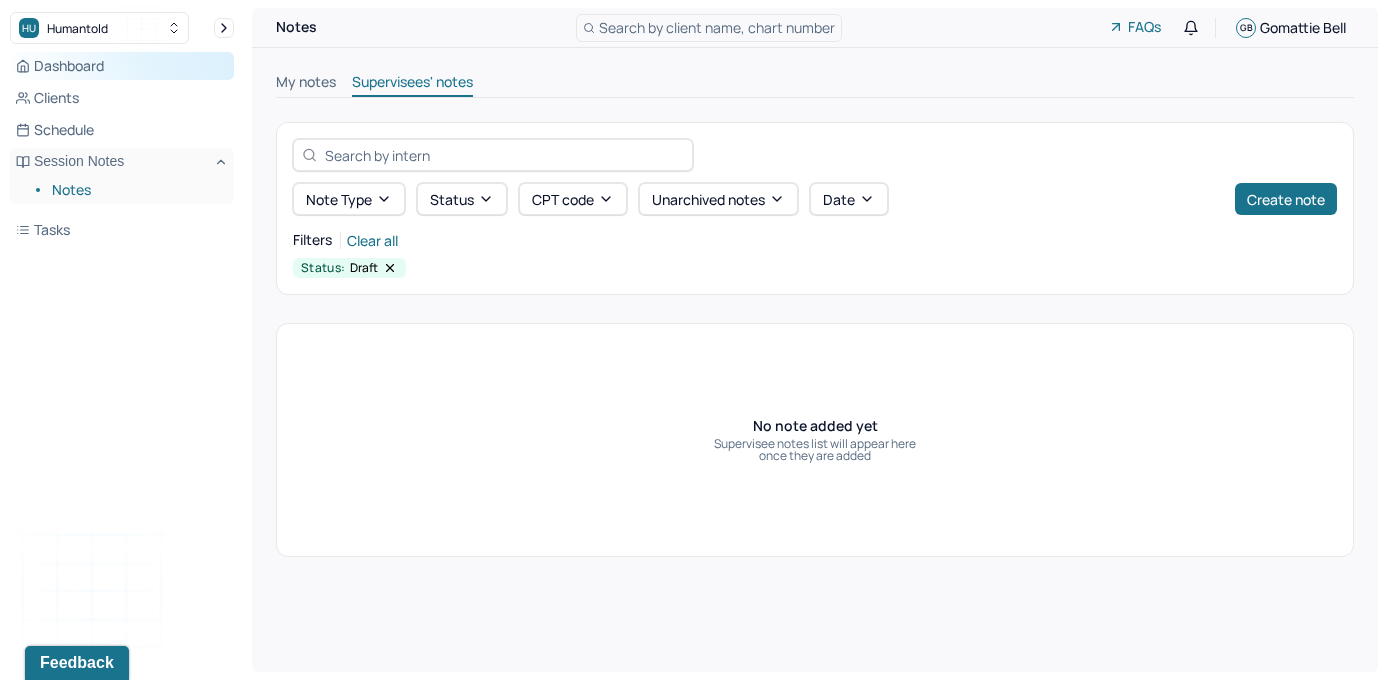 click on "Dashboard" at bounding box center [122, 66] 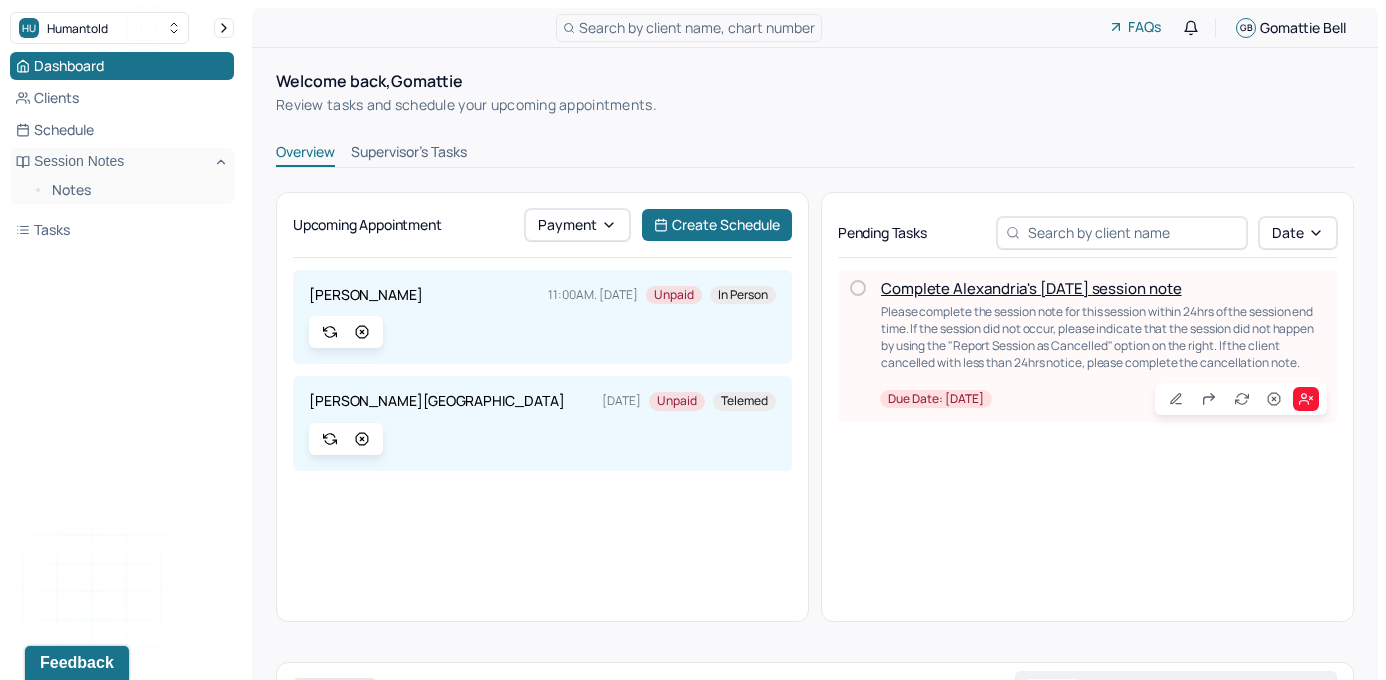 click on "Complete Alexandria's [DATE] session note" at bounding box center [1031, 288] 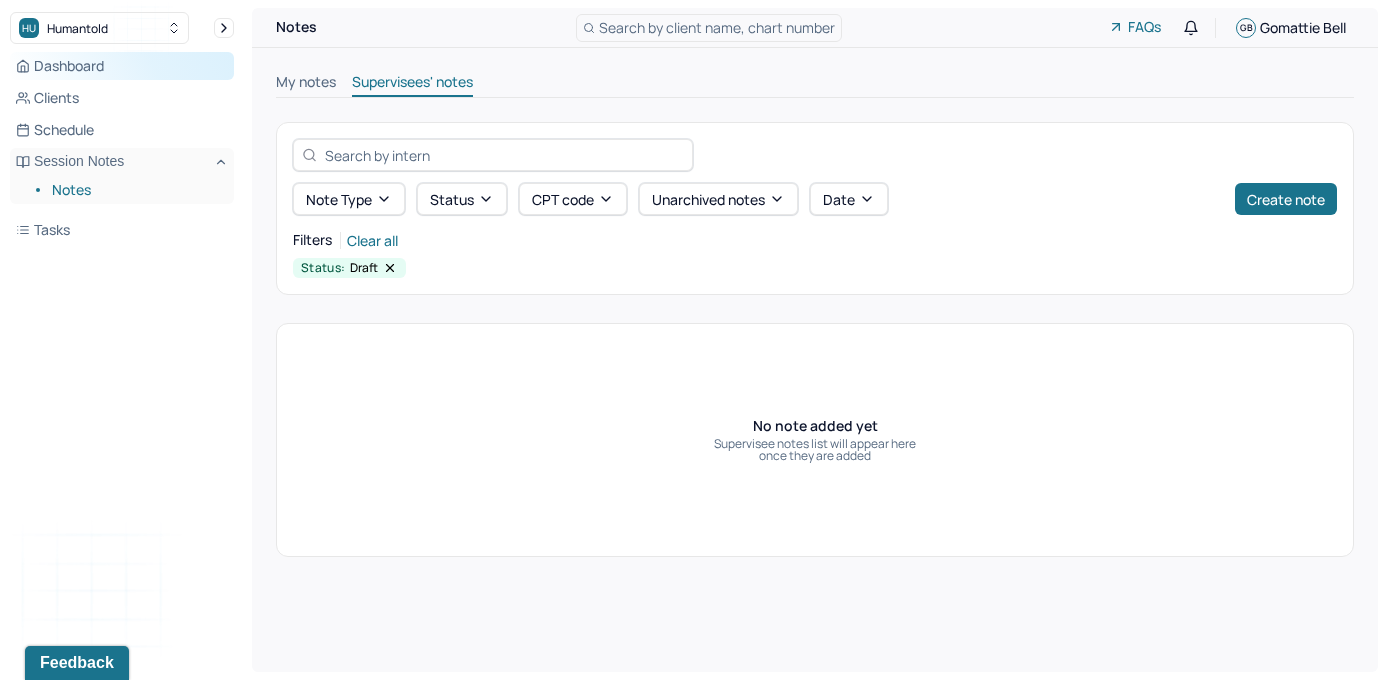 click on "Dashboard" at bounding box center [122, 66] 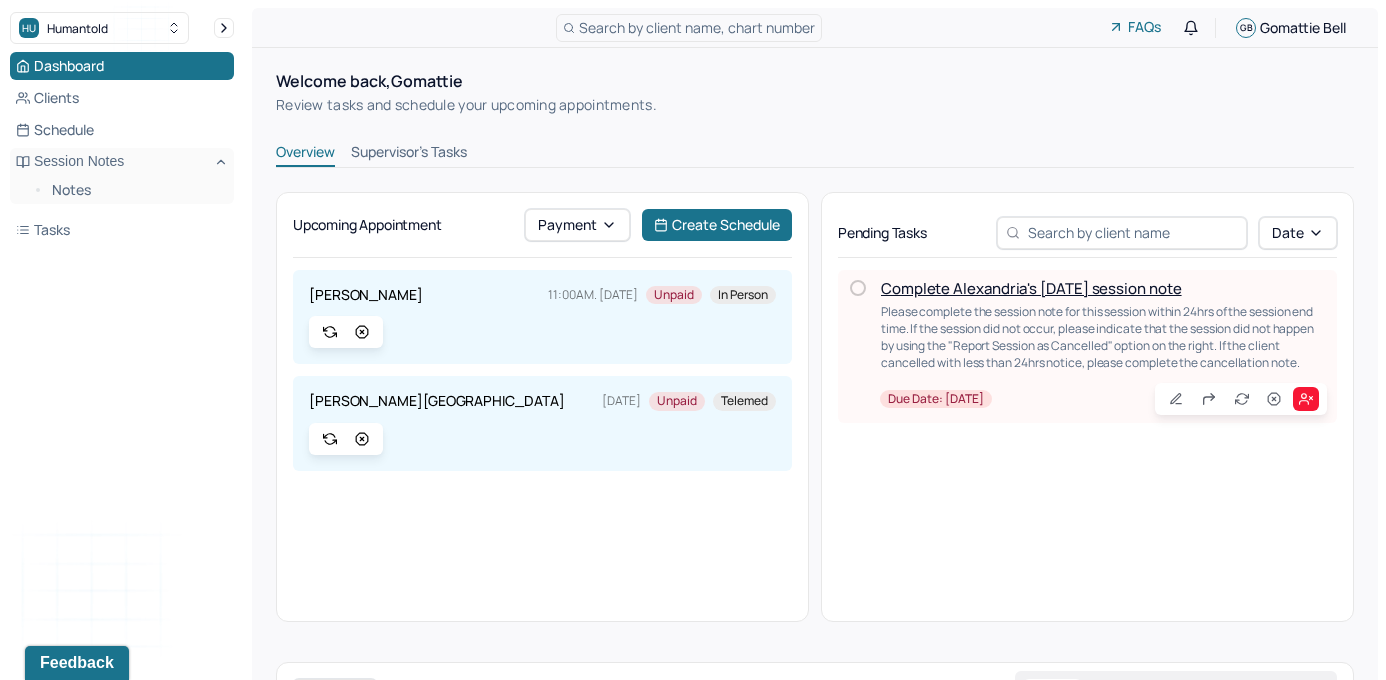 click on "Complete Alexandria's [DATE] session note" at bounding box center (1031, 288) 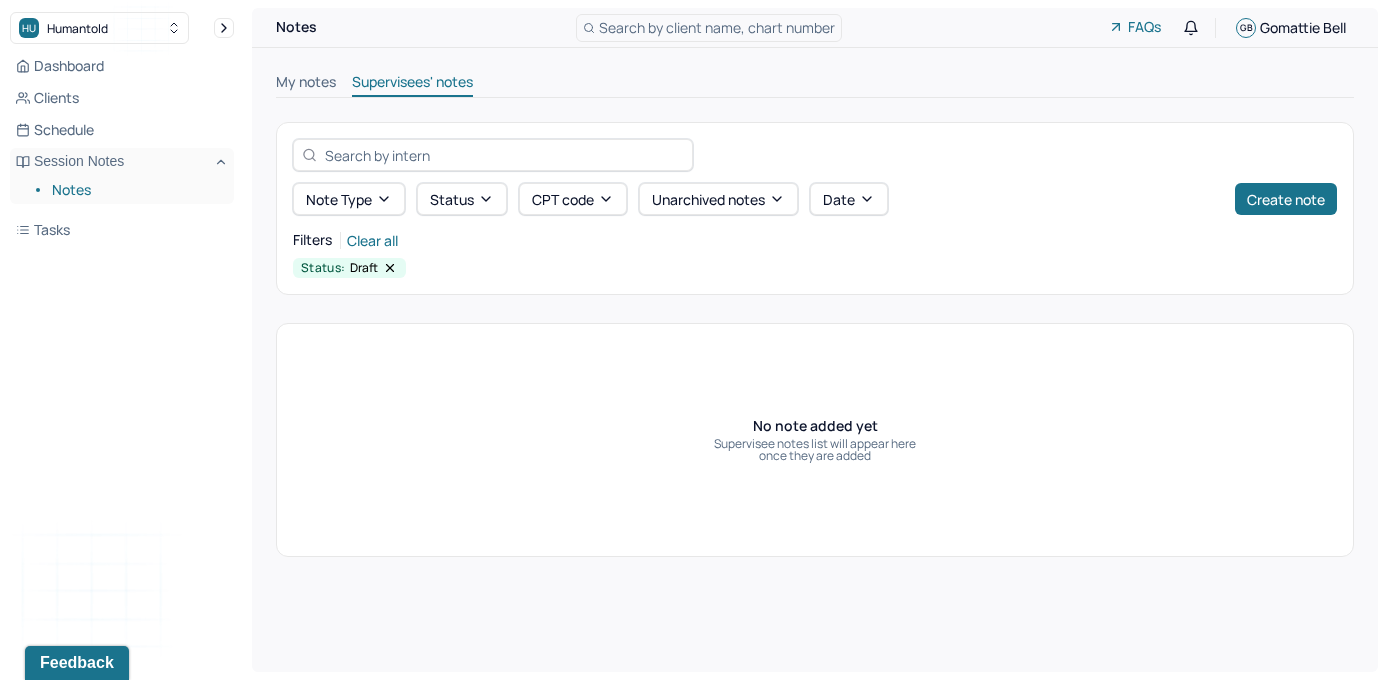click on "My notes" at bounding box center (306, 84) 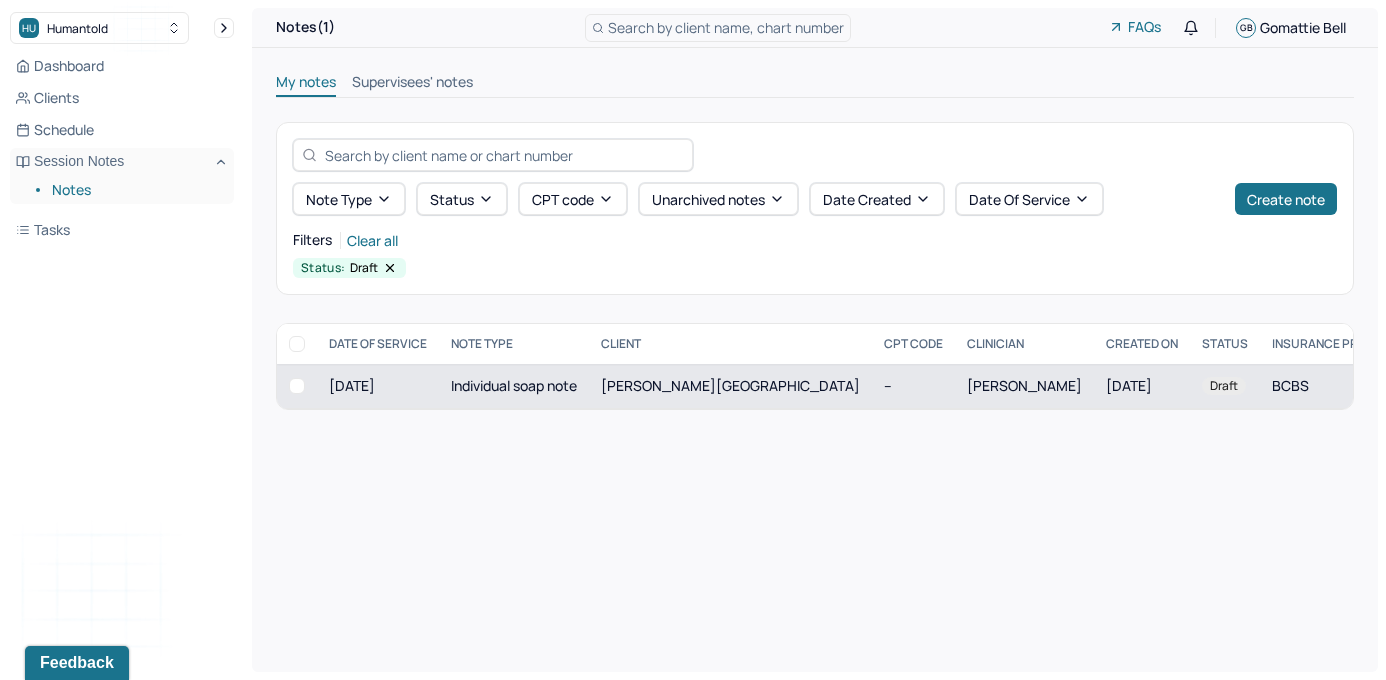 click on "[PERSON_NAME][GEOGRAPHIC_DATA]" at bounding box center [730, 385] 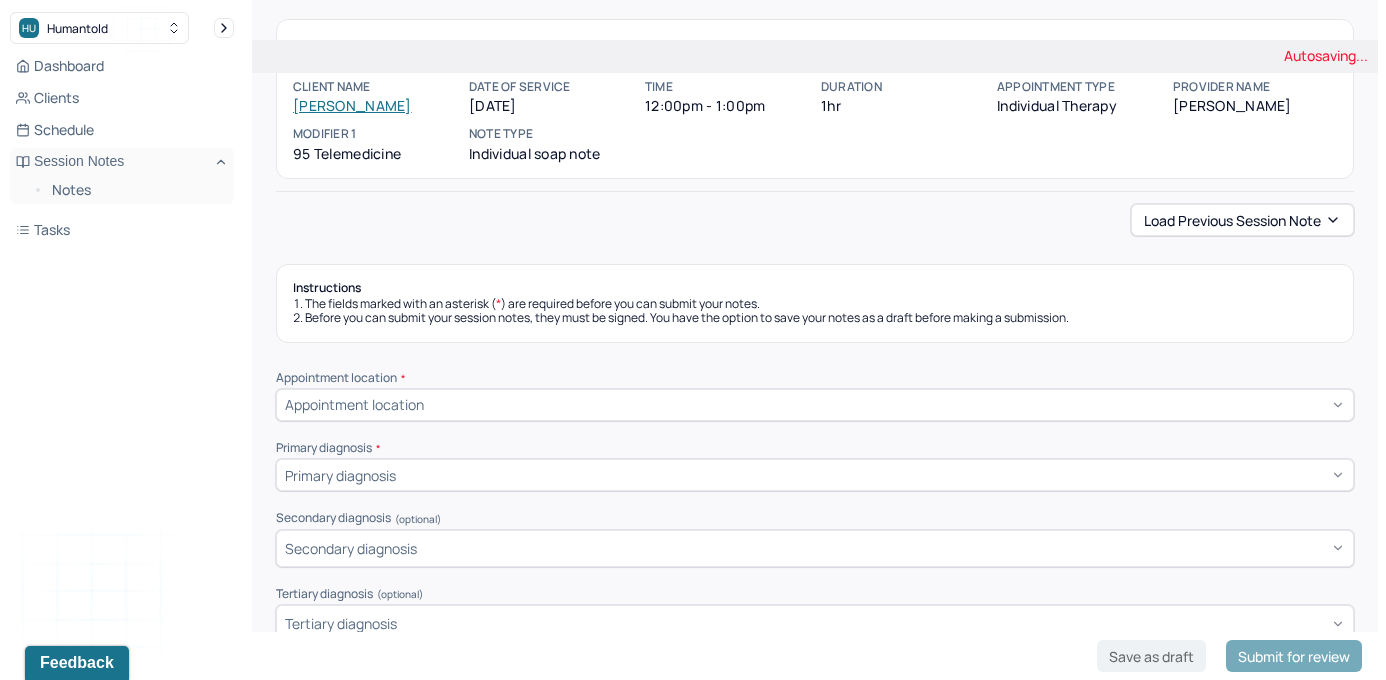 scroll, scrollTop: 70, scrollLeft: 0, axis: vertical 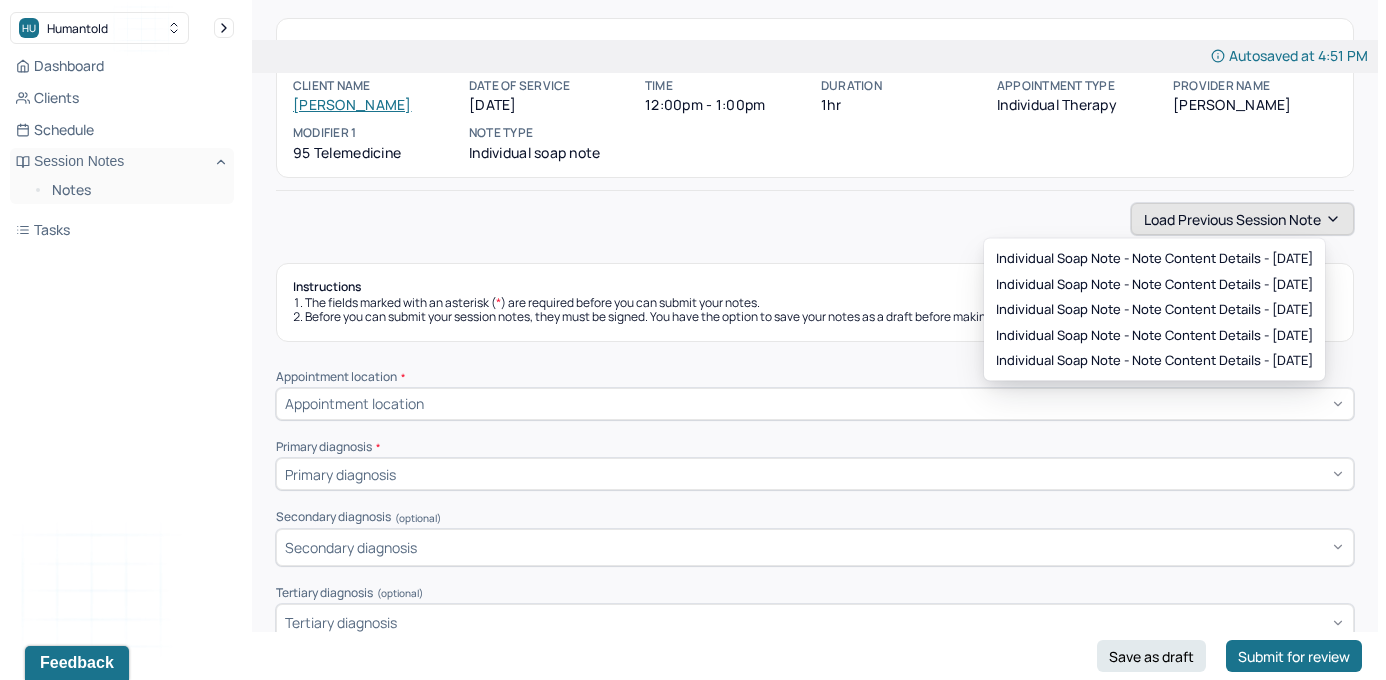 click on "Load previous session note" at bounding box center [1242, 219] 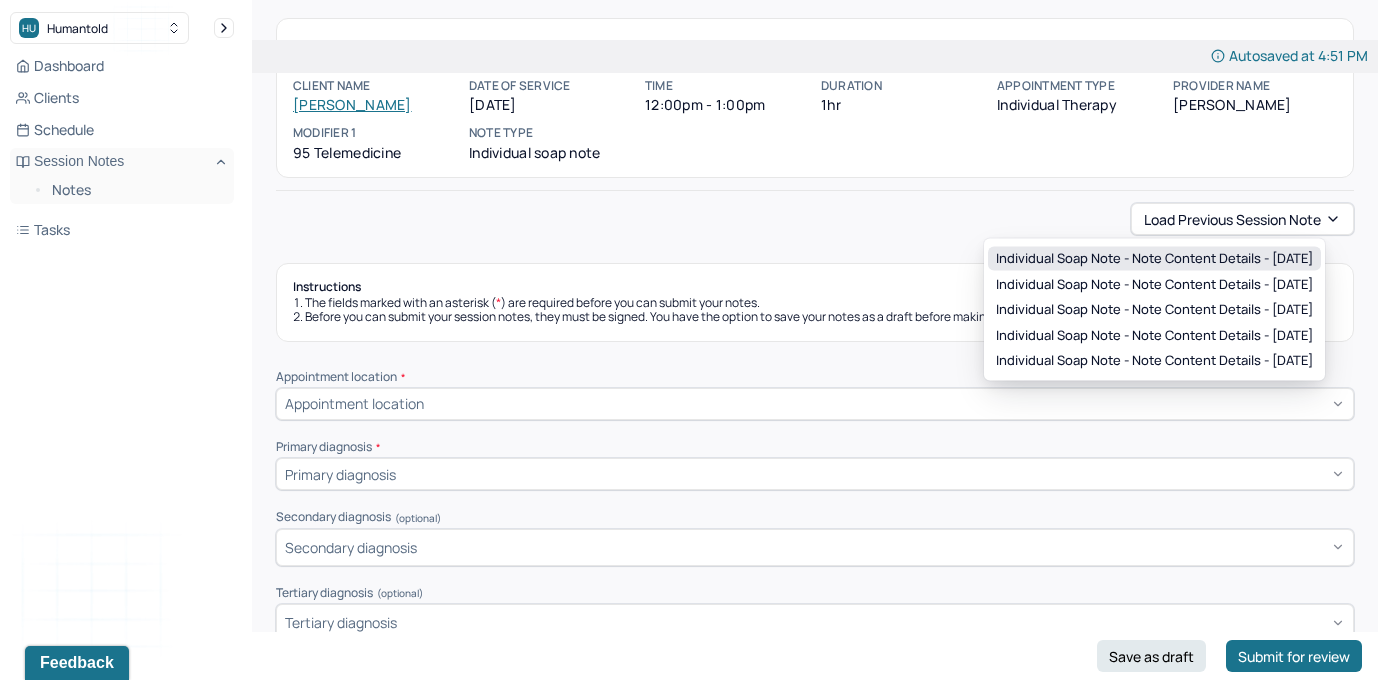 click on "Individual soap note   - Note content Details -   [DATE]" at bounding box center [1154, 259] 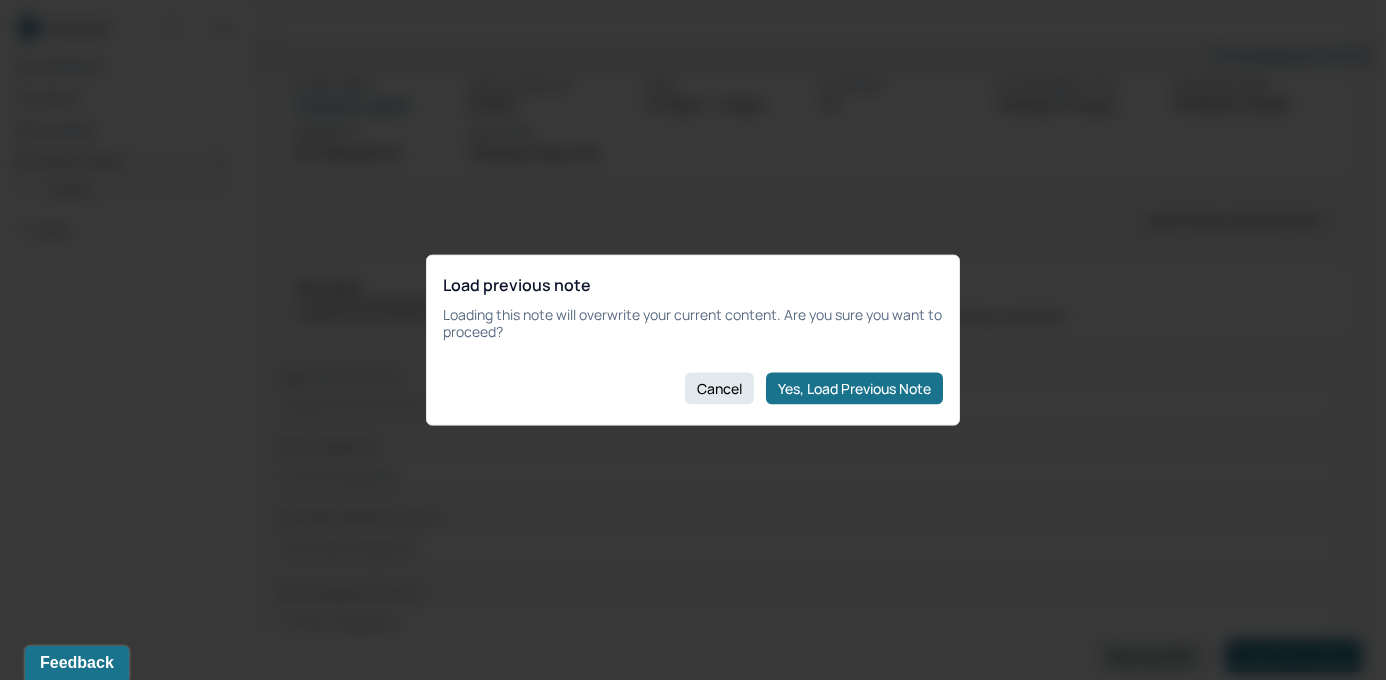 click on "Load previous note Loading this note will overwrite your current content. Are you sure you want to proceed? Cancel Yes, Load Previous Note" at bounding box center (693, 340) 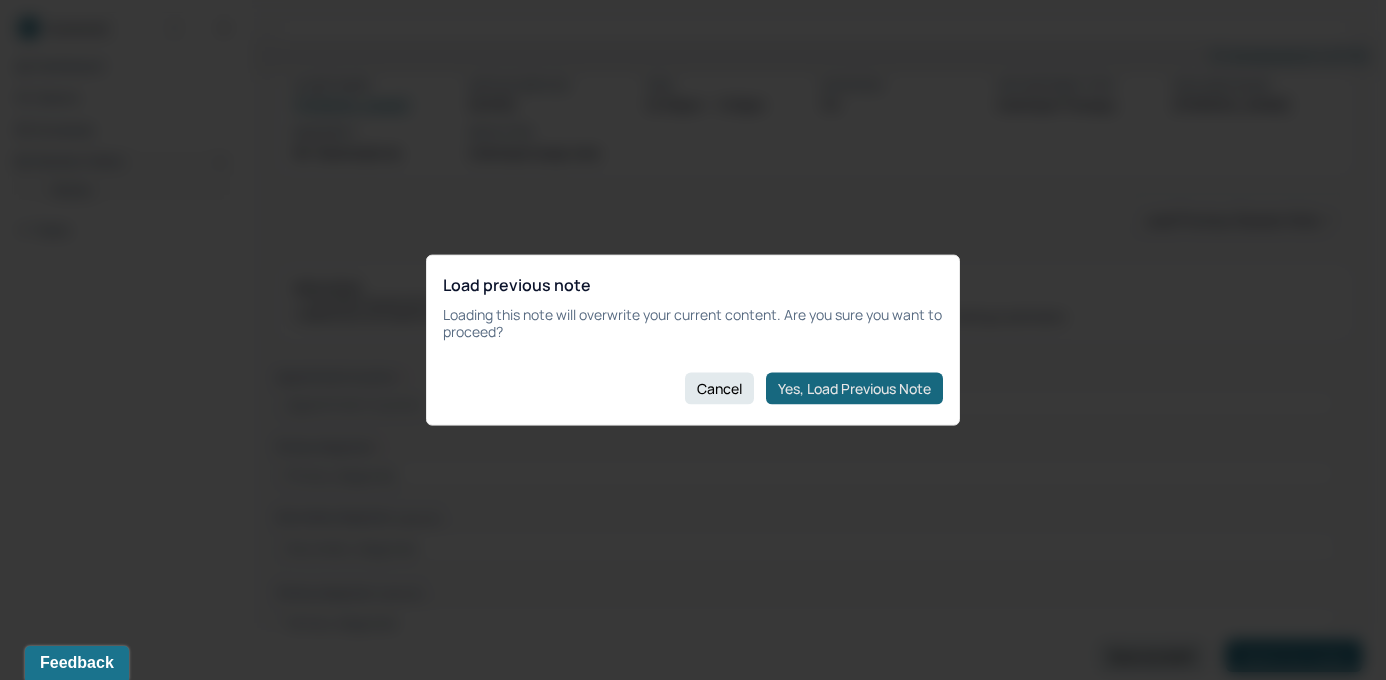 click on "Yes, Load Previous Note" at bounding box center (854, 388) 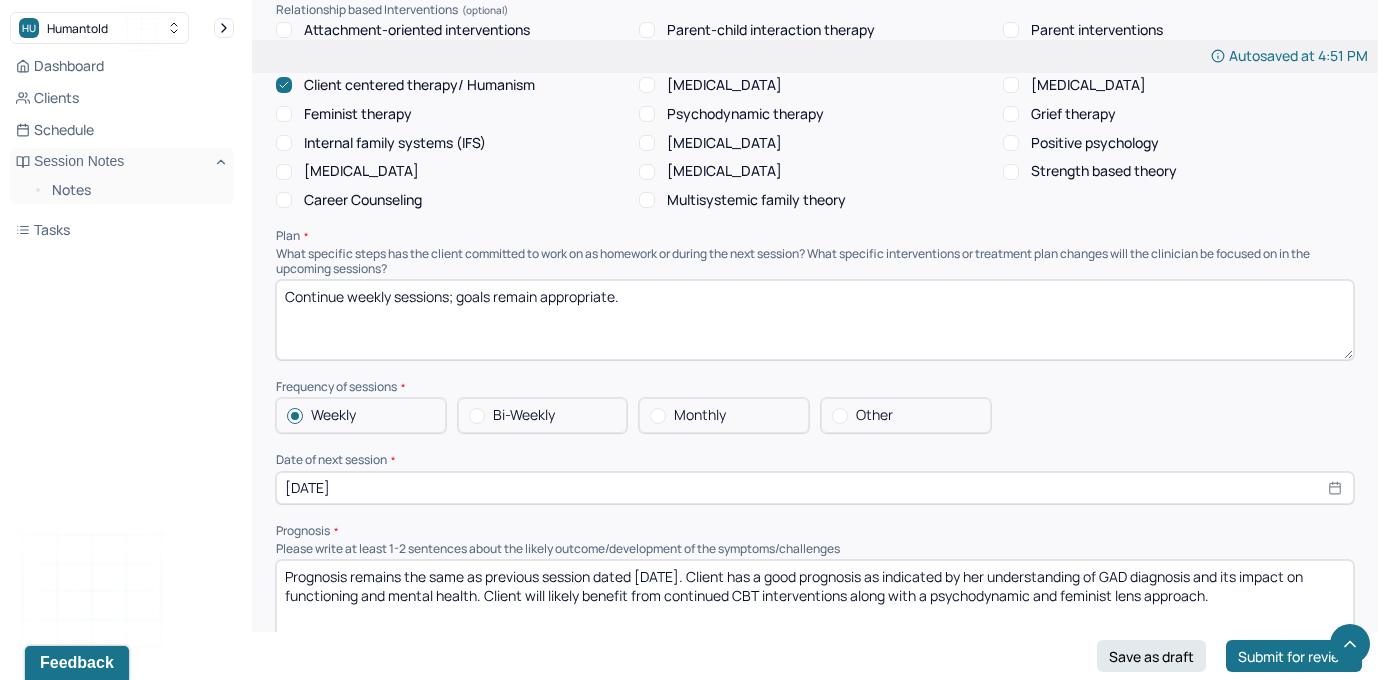 scroll, scrollTop: 2033, scrollLeft: 0, axis: vertical 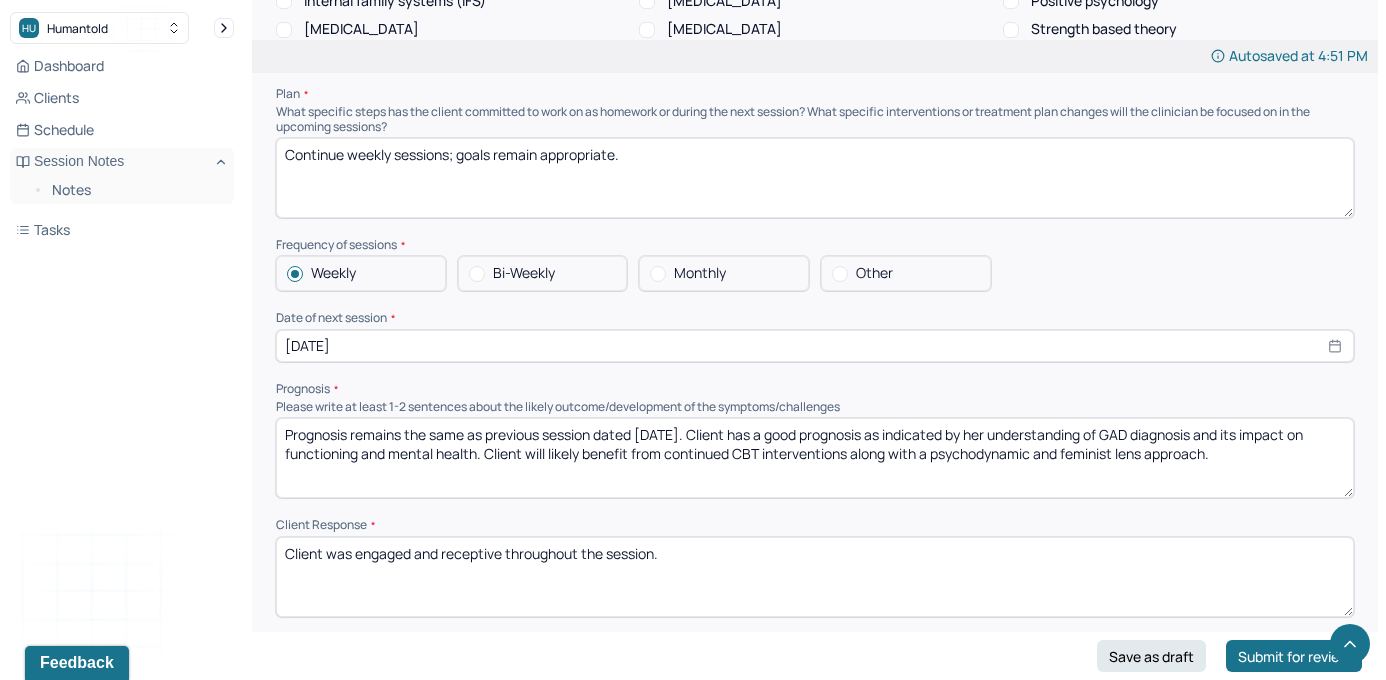 click on "Prognosis remains the same as previous session dated [DATE]. Client has a good prognosis as indicated by her understanding of GAD diagnosis and its impact on functioning and mental health. Client will likely benefit from continued CBT interventions along with a psychodynamic and feminist lens approach." at bounding box center [815, 458] 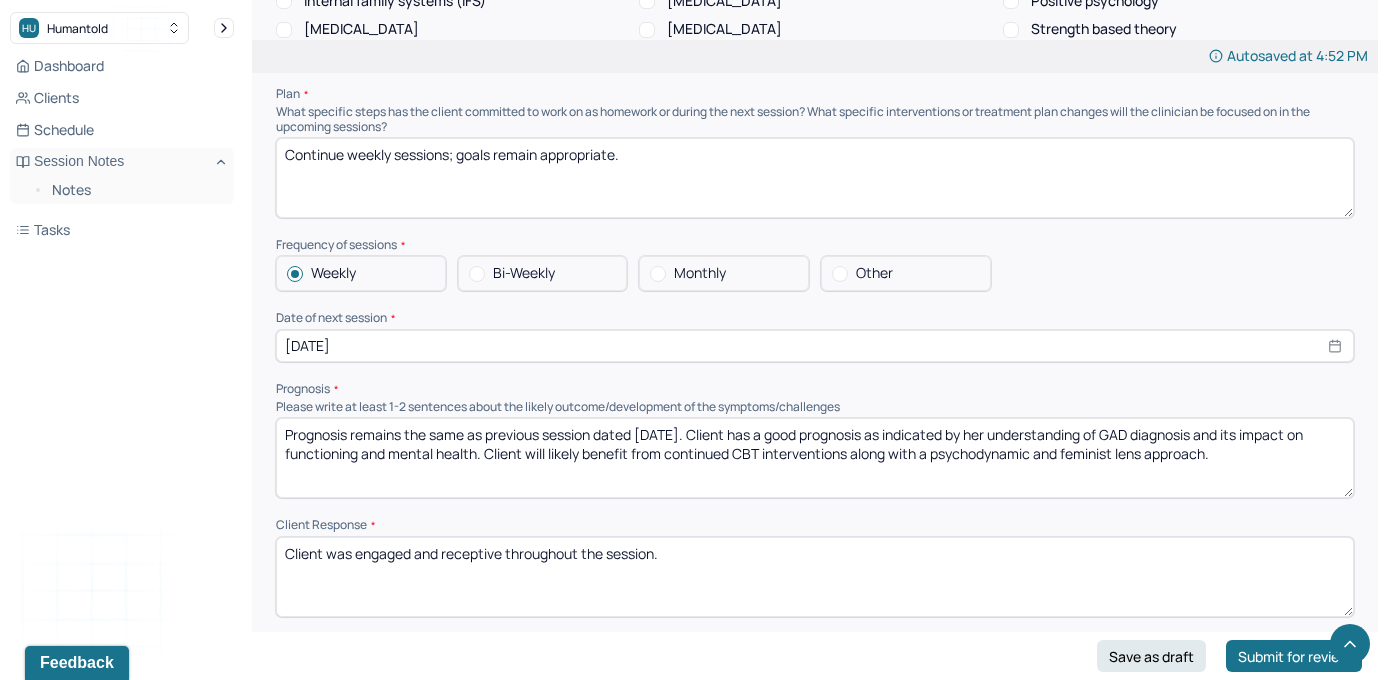 type on "Prognosis remains the same as previous session dated [DATE]. Client has a good prognosis as indicated by her understanding of GAD diagnosis and its impact on functioning and mental health. Client will likely benefit from continued CBT interventions along with a psychodynamic and feminist lens approach." 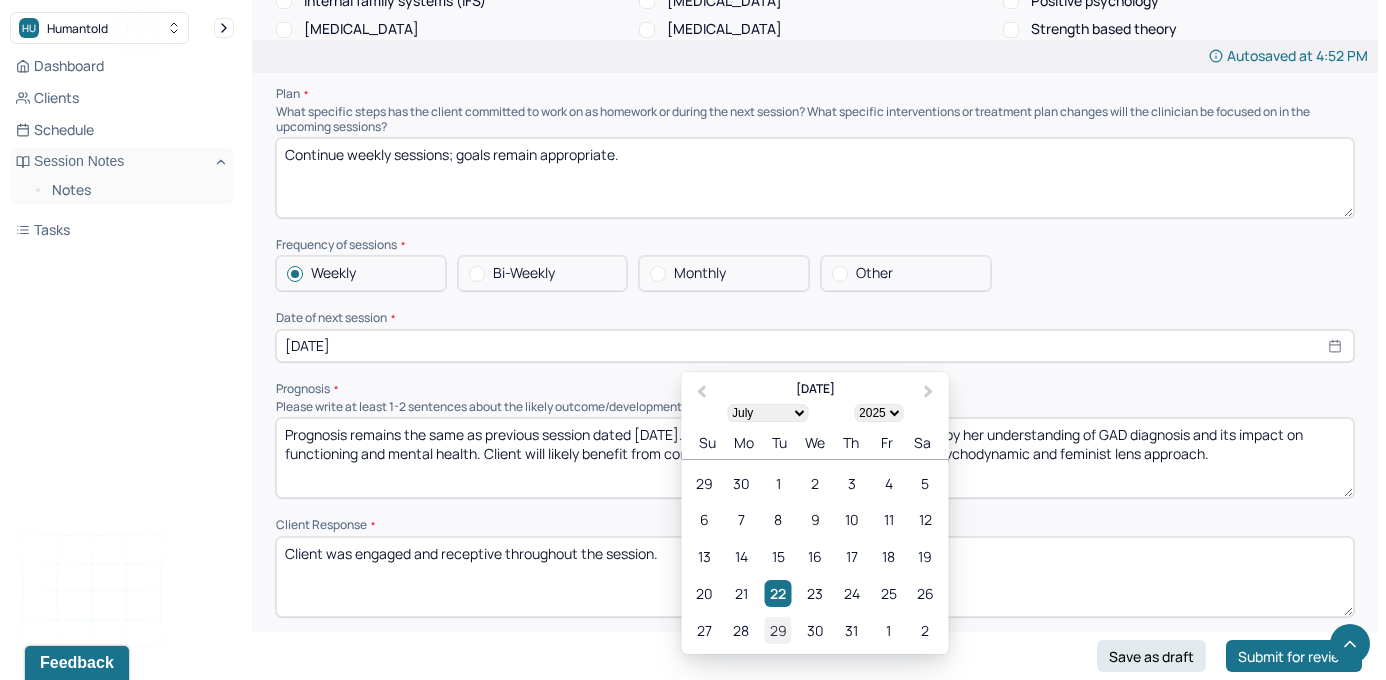 click on "29" at bounding box center [778, 630] 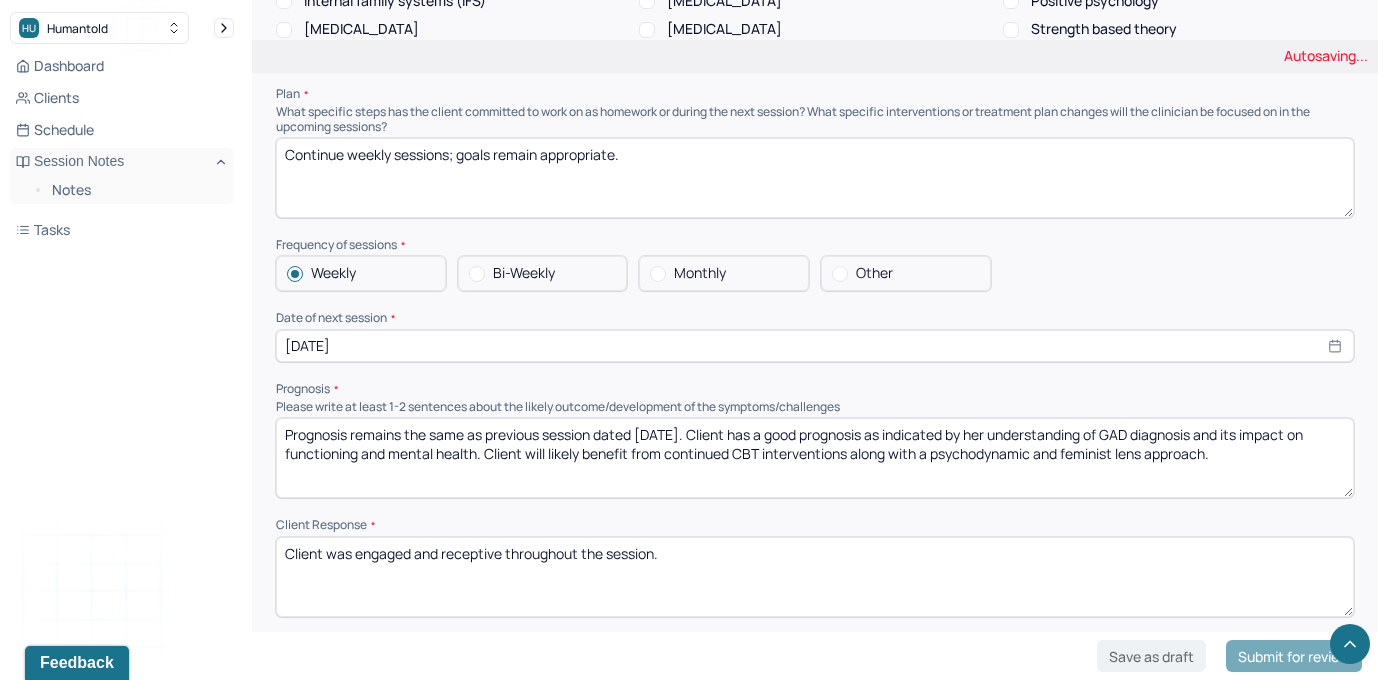 click on "Prognosis" at bounding box center [815, 389] 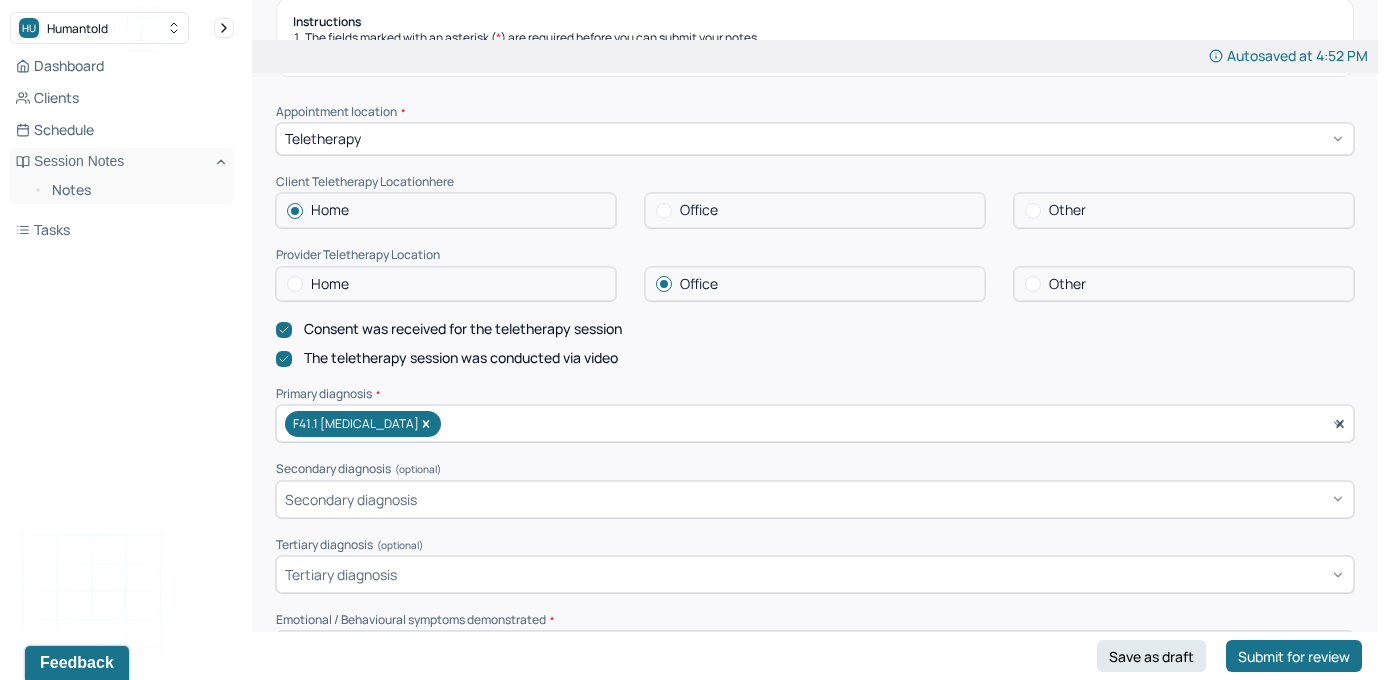 scroll, scrollTop: 340, scrollLeft: 0, axis: vertical 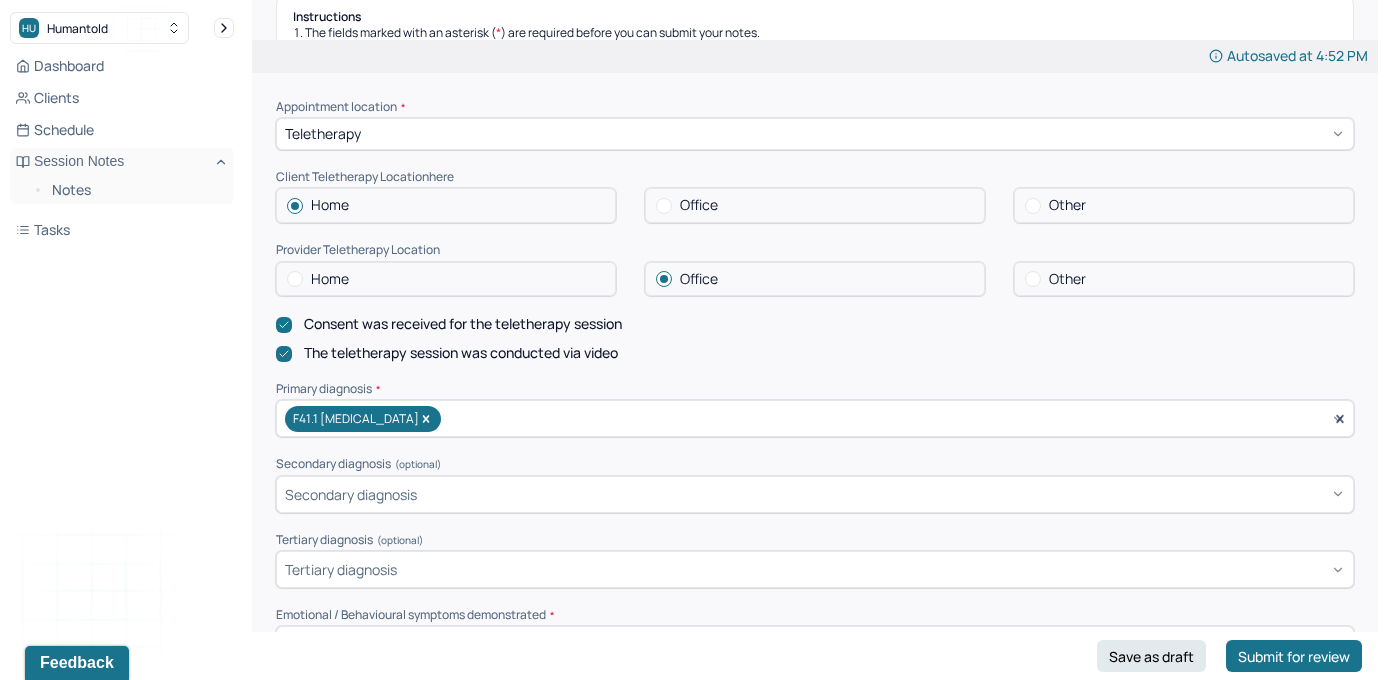 click at bounding box center (295, 279) 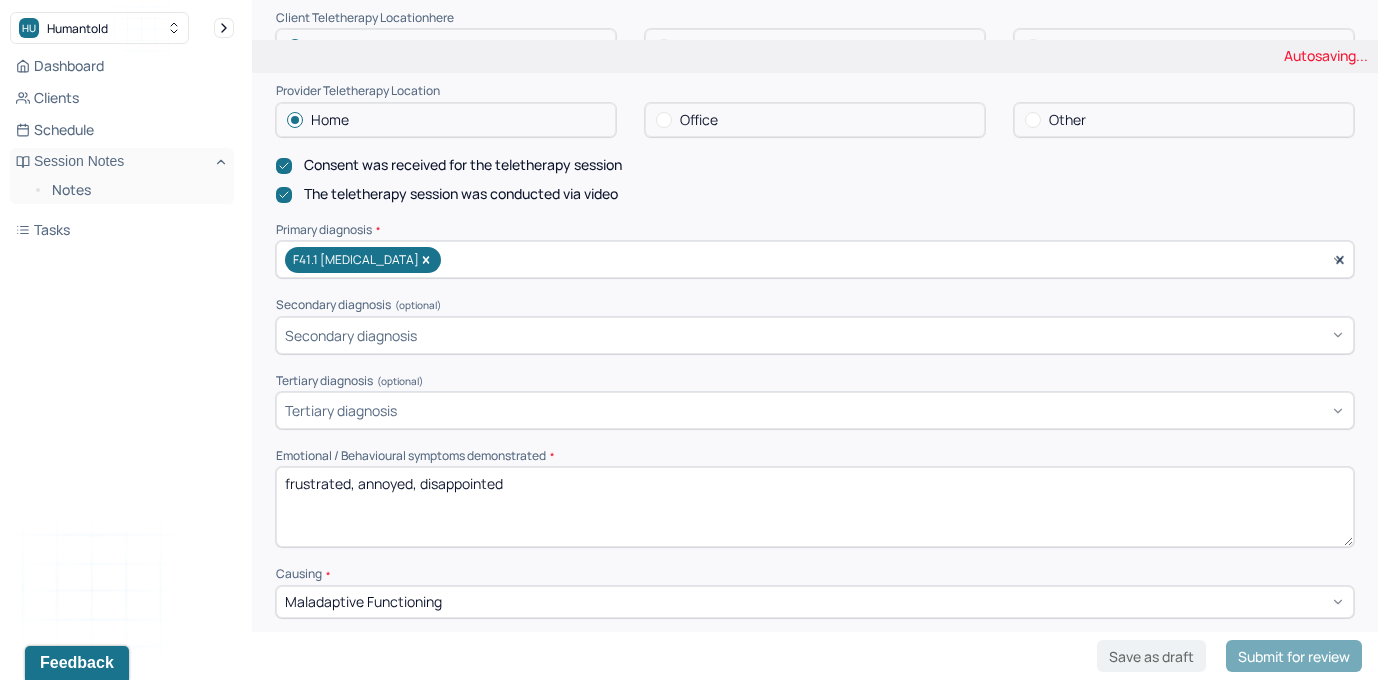 scroll, scrollTop: 519, scrollLeft: 0, axis: vertical 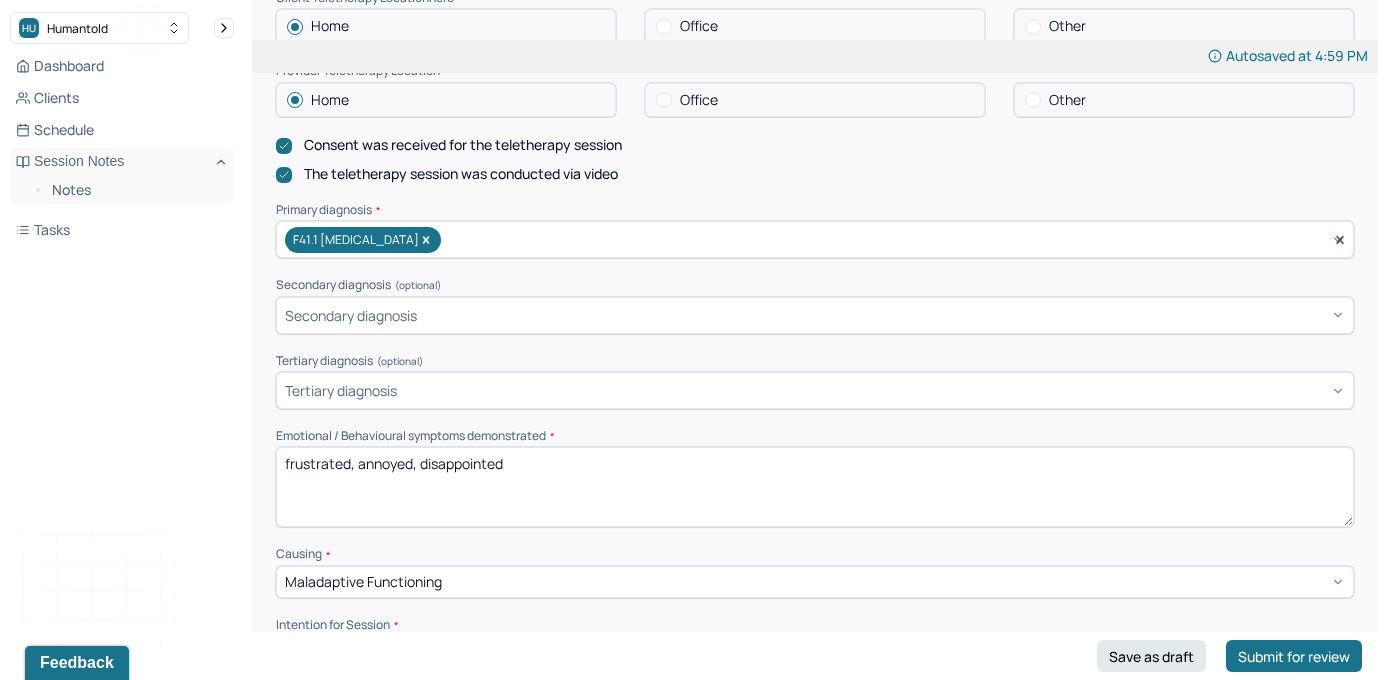 drag, startPoint x: 590, startPoint y: 460, endPoint x: 89, endPoint y: 412, distance: 503.29416 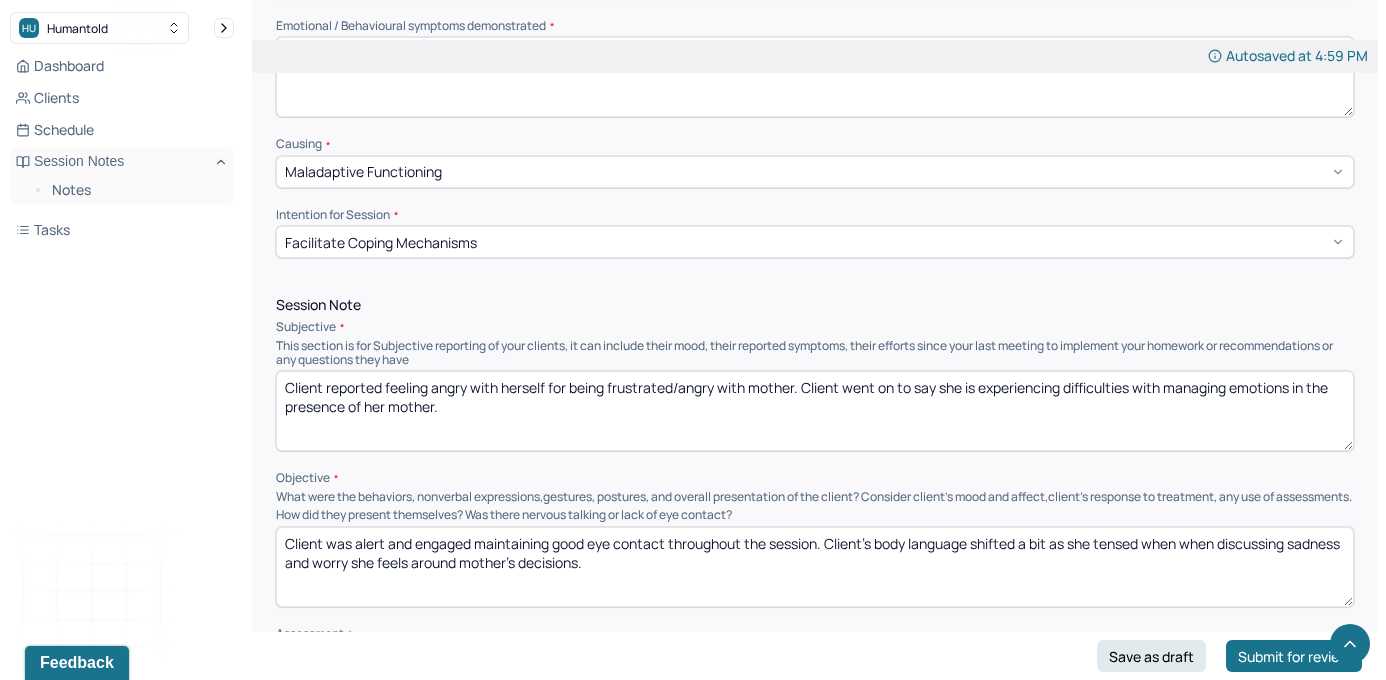 scroll, scrollTop: 932, scrollLeft: 0, axis: vertical 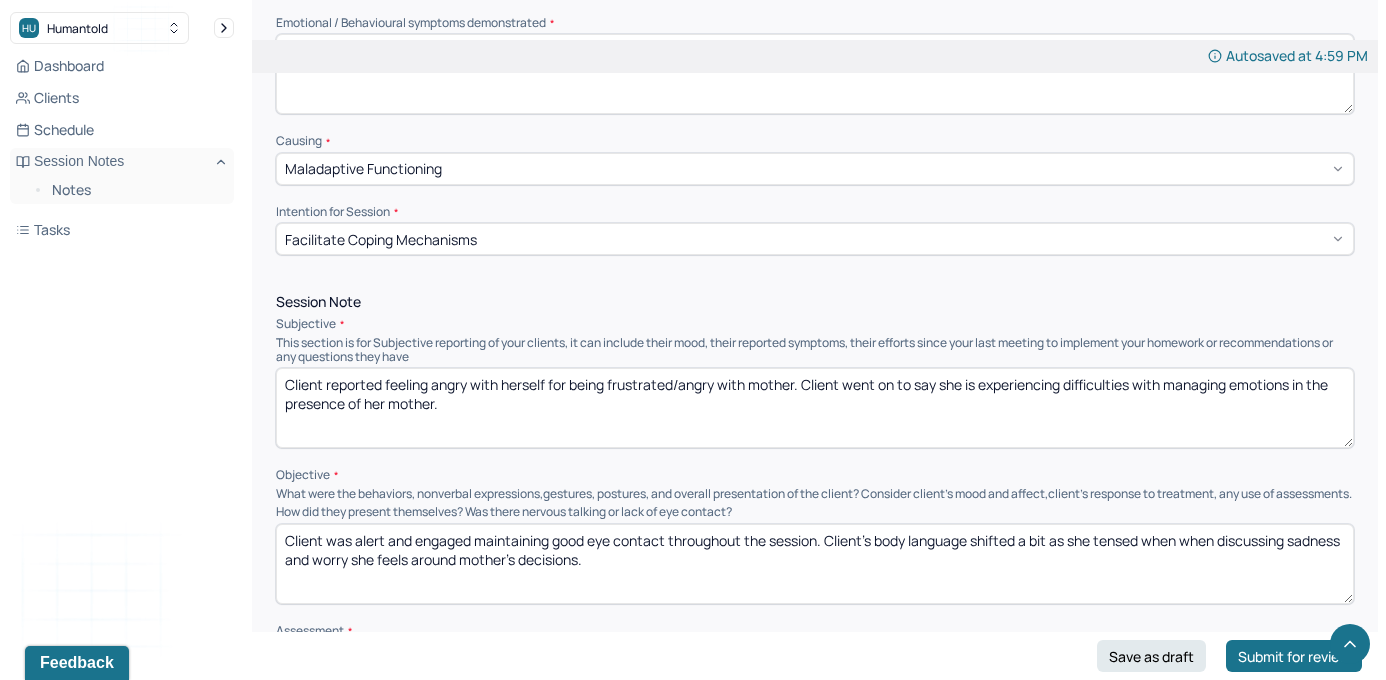 type on "nervous, apprehensive, doubtful" 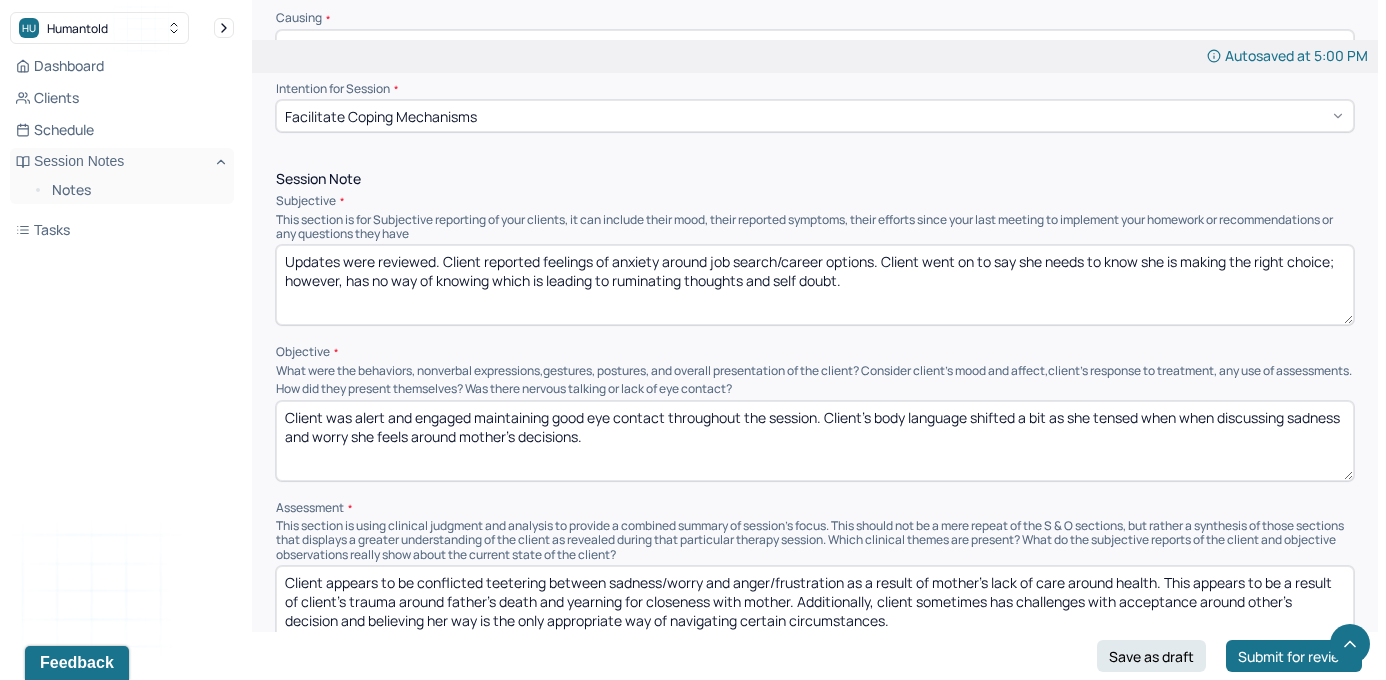 scroll, scrollTop: 1061, scrollLeft: 0, axis: vertical 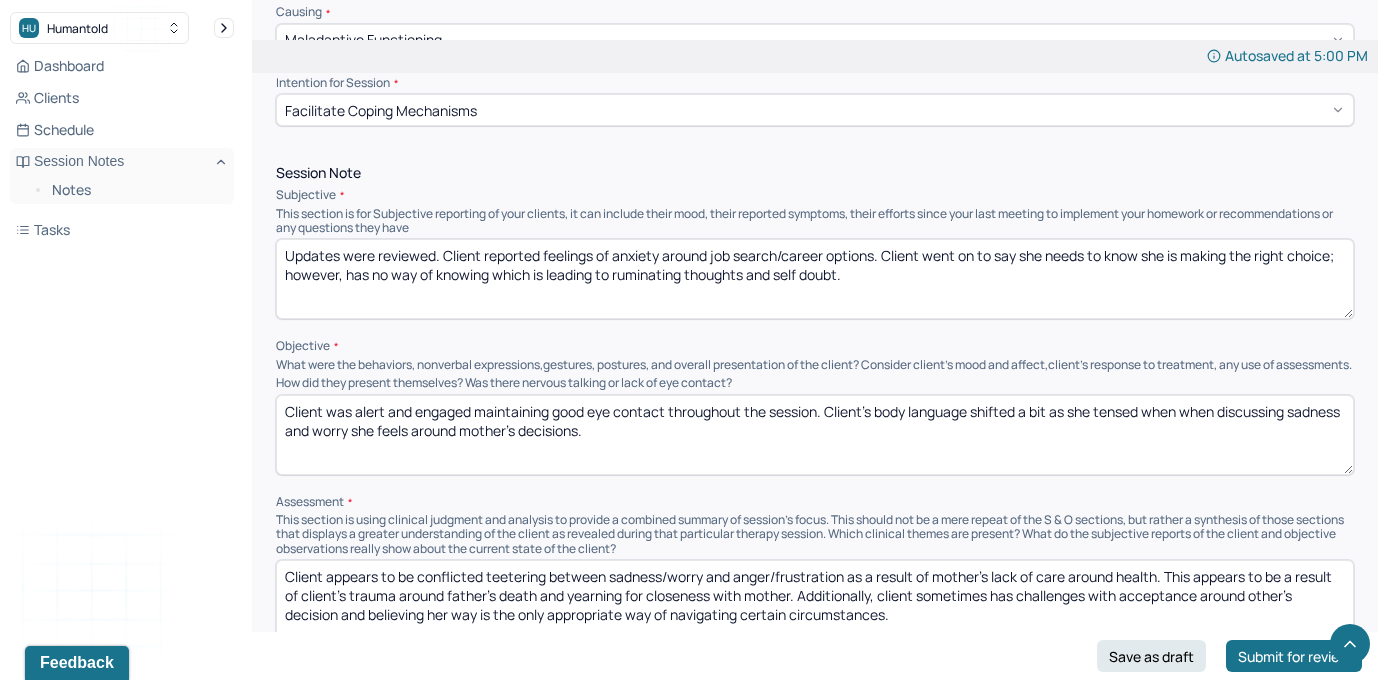 type on "Updates were reviewed. Client reported feelings of anxiety around job search/career options. Client went on to say she needs to know she is making the right choice; however, has no way of knowing which is leading to ruminating thoughts and self doubt." 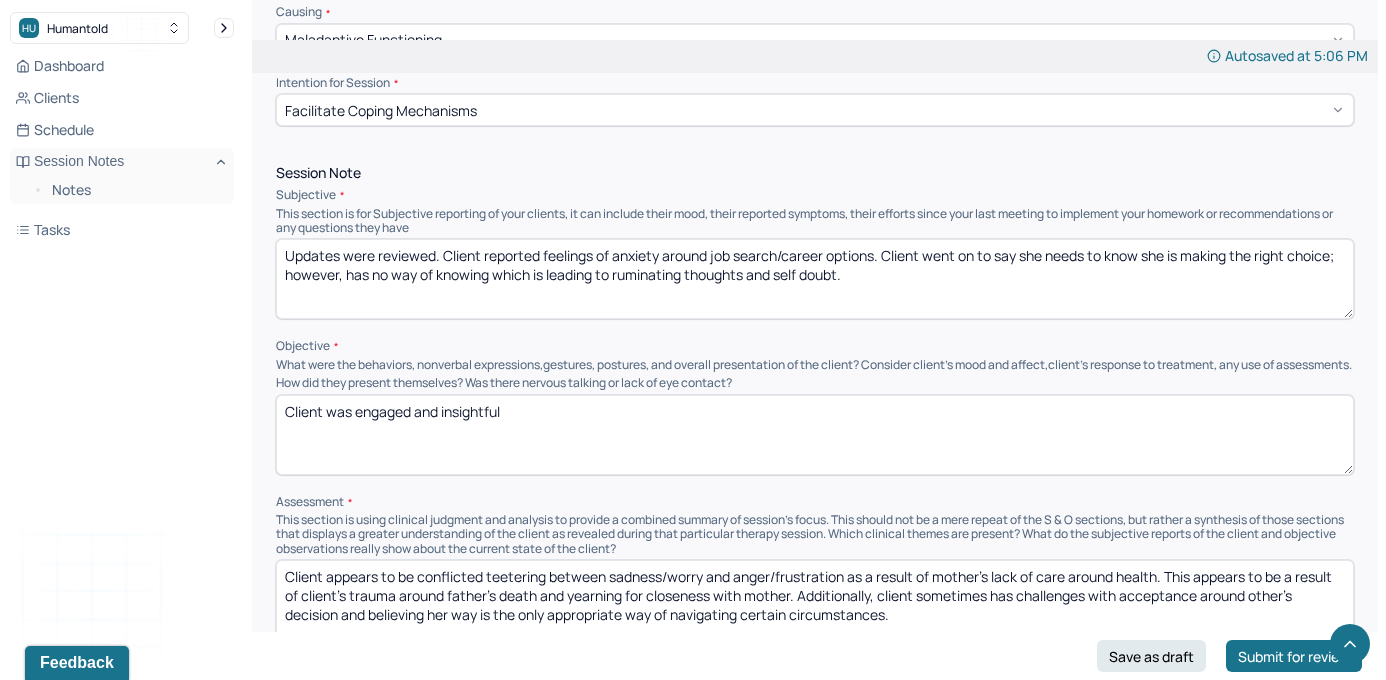 drag, startPoint x: 415, startPoint y: 423, endPoint x: 602, endPoint y: 421, distance: 187.0107 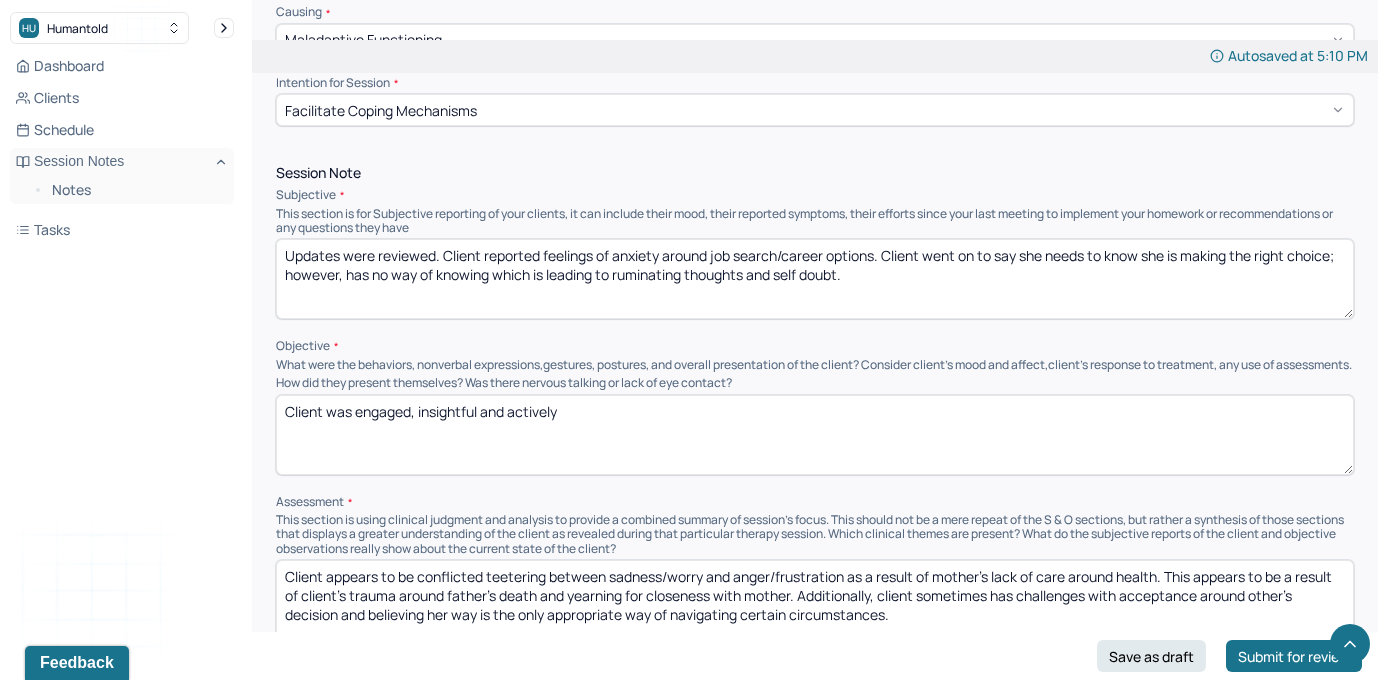 drag, startPoint x: 424, startPoint y: 421, endPoint x: 361, endPoint y: 411, distance: 63.788715 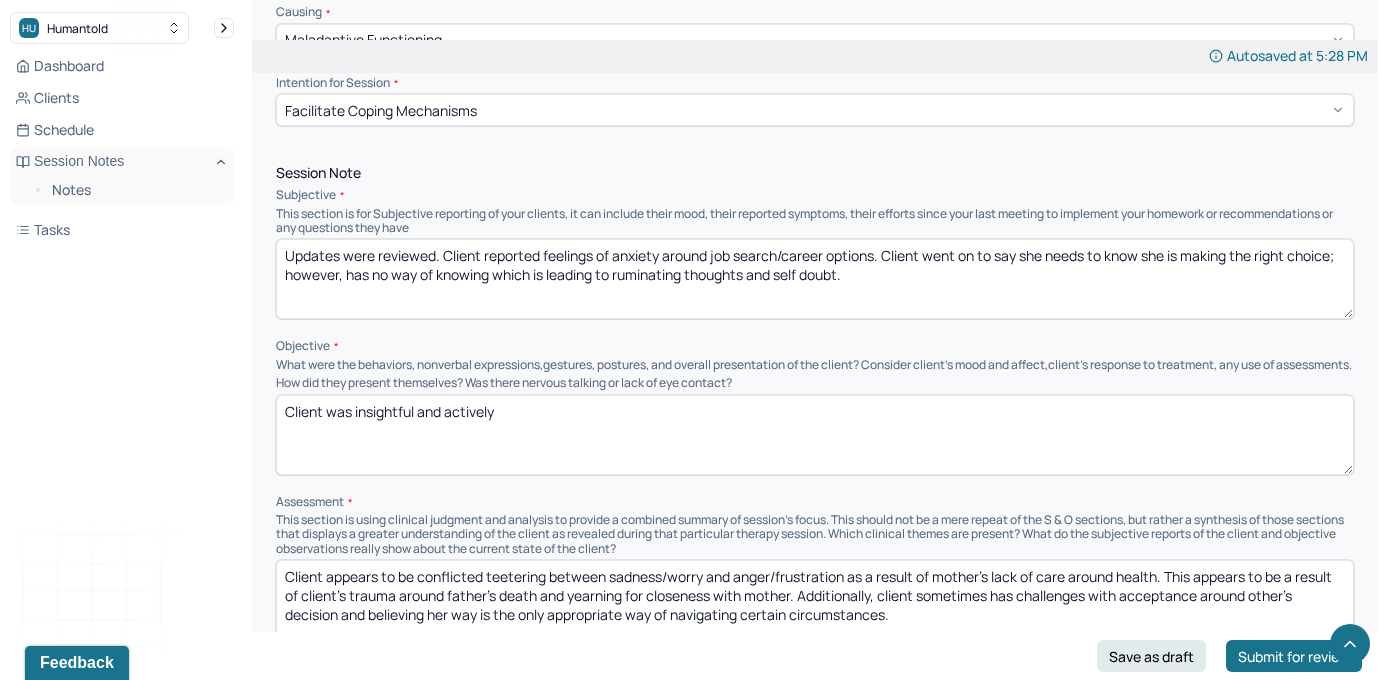 click on "Client was nsightful and actively" at bounding box center [815, 435] 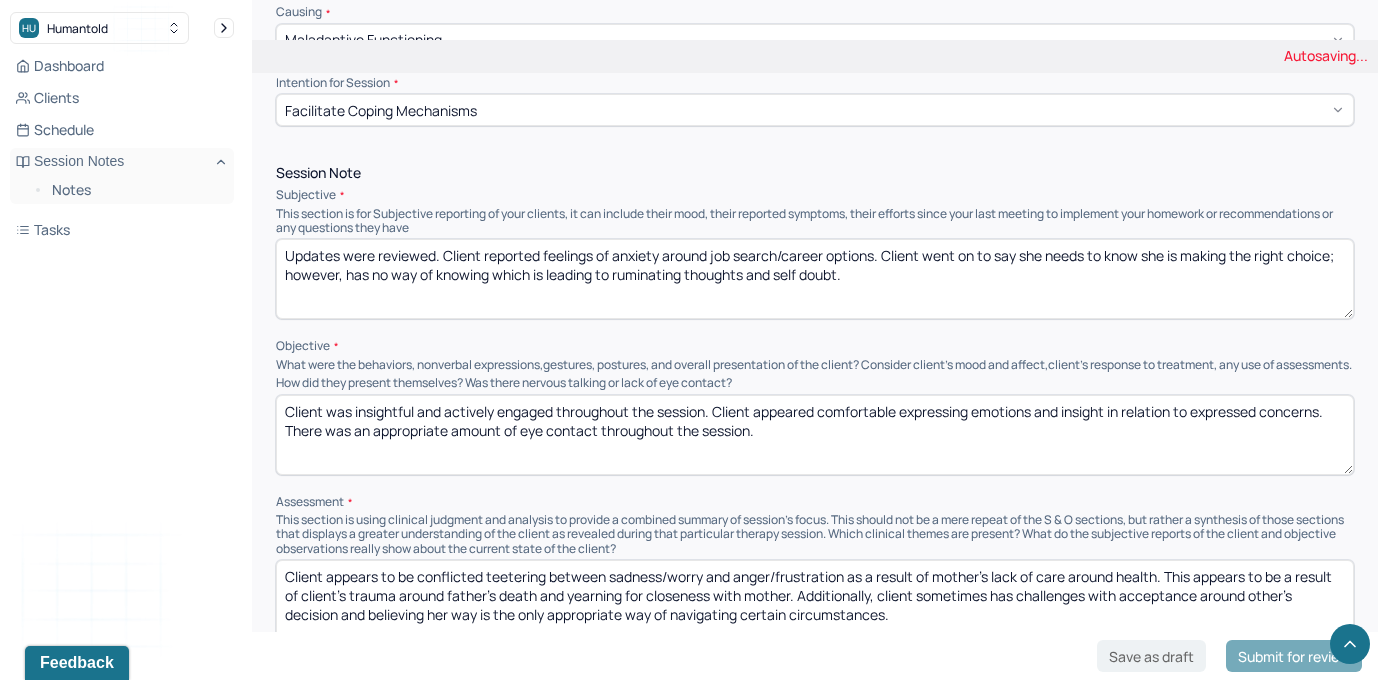 type on "Client was insightful and actively engaged throughout the session. Client appeared comfortable expressing emotions and insight in relation to expressed concerns. There was an appropriate amount of eye contact throughout the session." 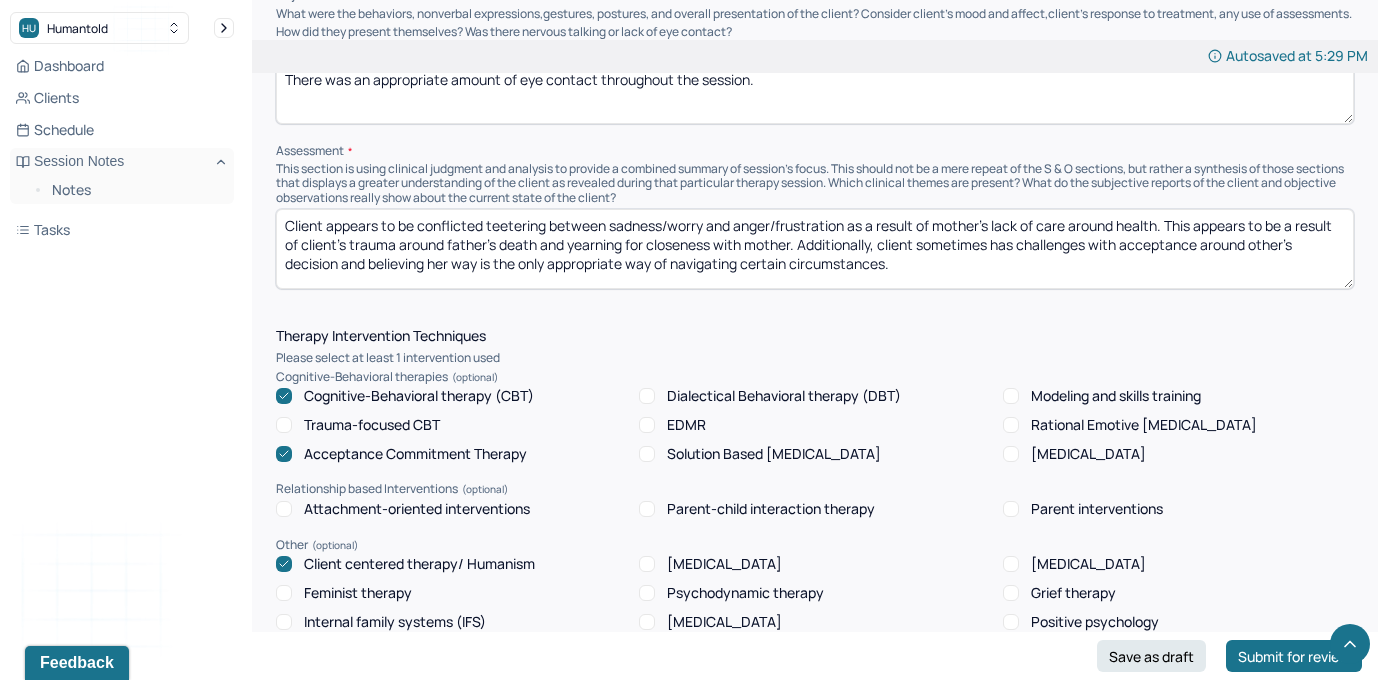 scroll, scrollTop: 1477, scrollLeft: 0, axis: vertical 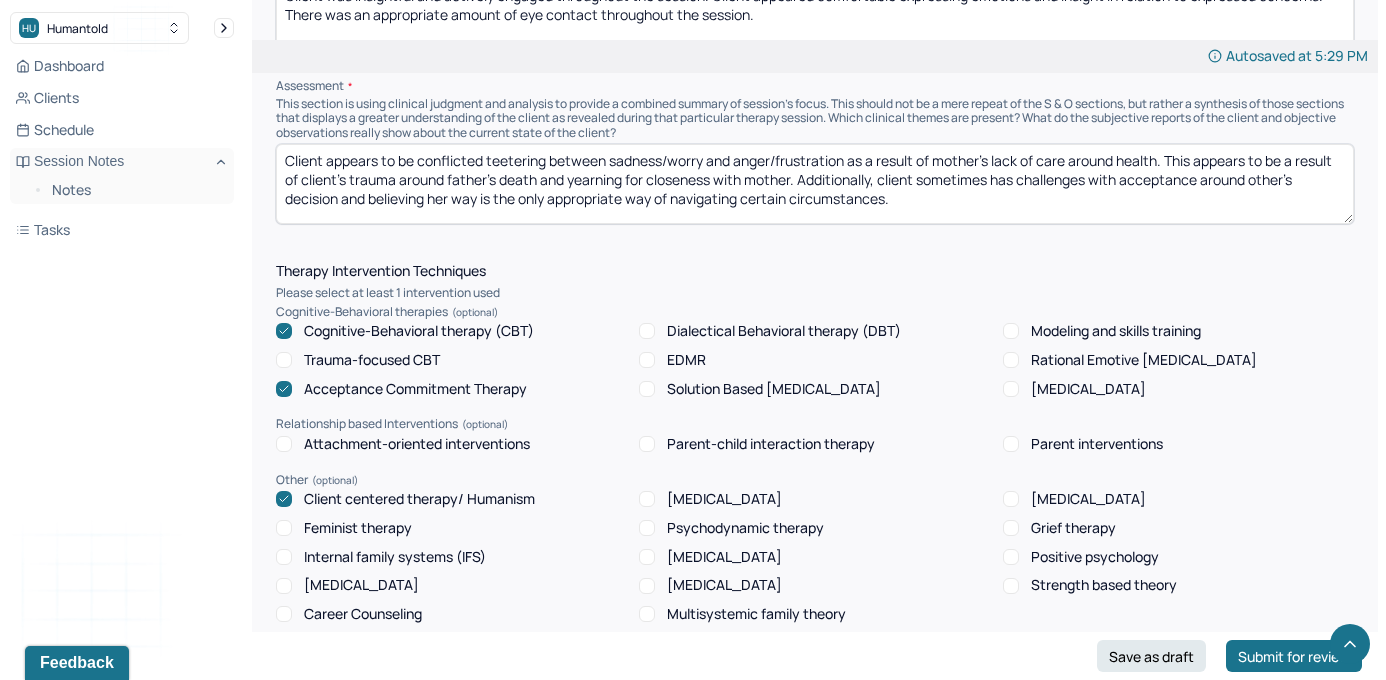 drag, startPoint x: 926, startPoint y: 217, endPoint x: 321, endPoint y: 107, distance: 614.9187 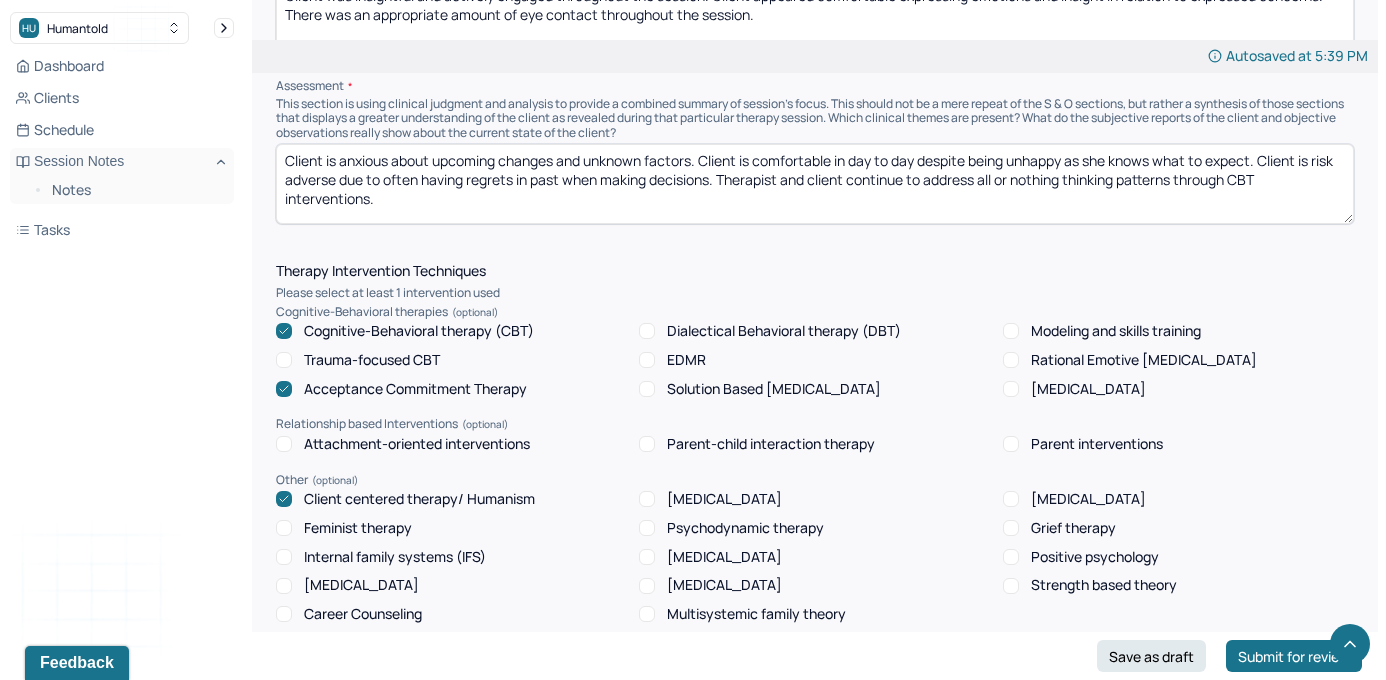 type on "Client is anxious about upcoming changes and unknown factors. Client is comfortable in day to day despite being unhappy as she knows what to expect. Client is risk adverse due to often having regrets in past when making decisions. Therapist and client continue to address all or nothing thinking patterns through CBT interventions." 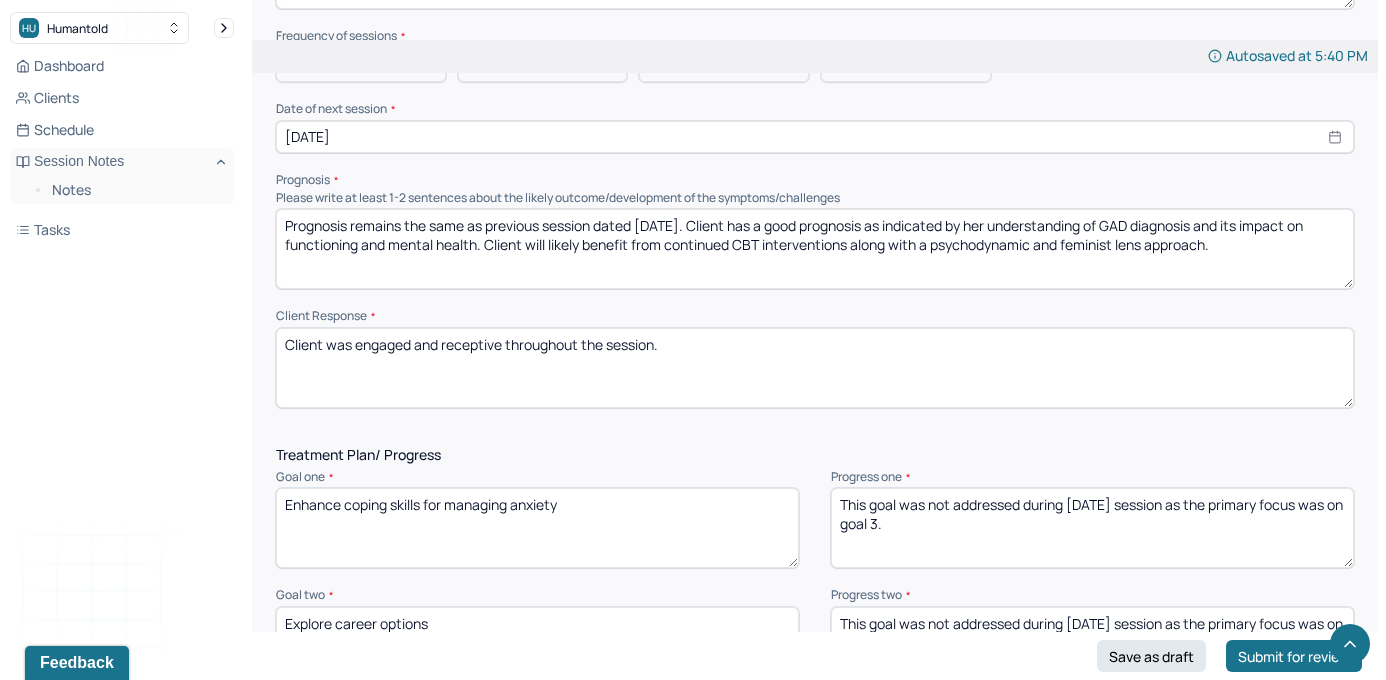 scroll, scrollTop: 2243, scrollLeft: 0, axis: vertical 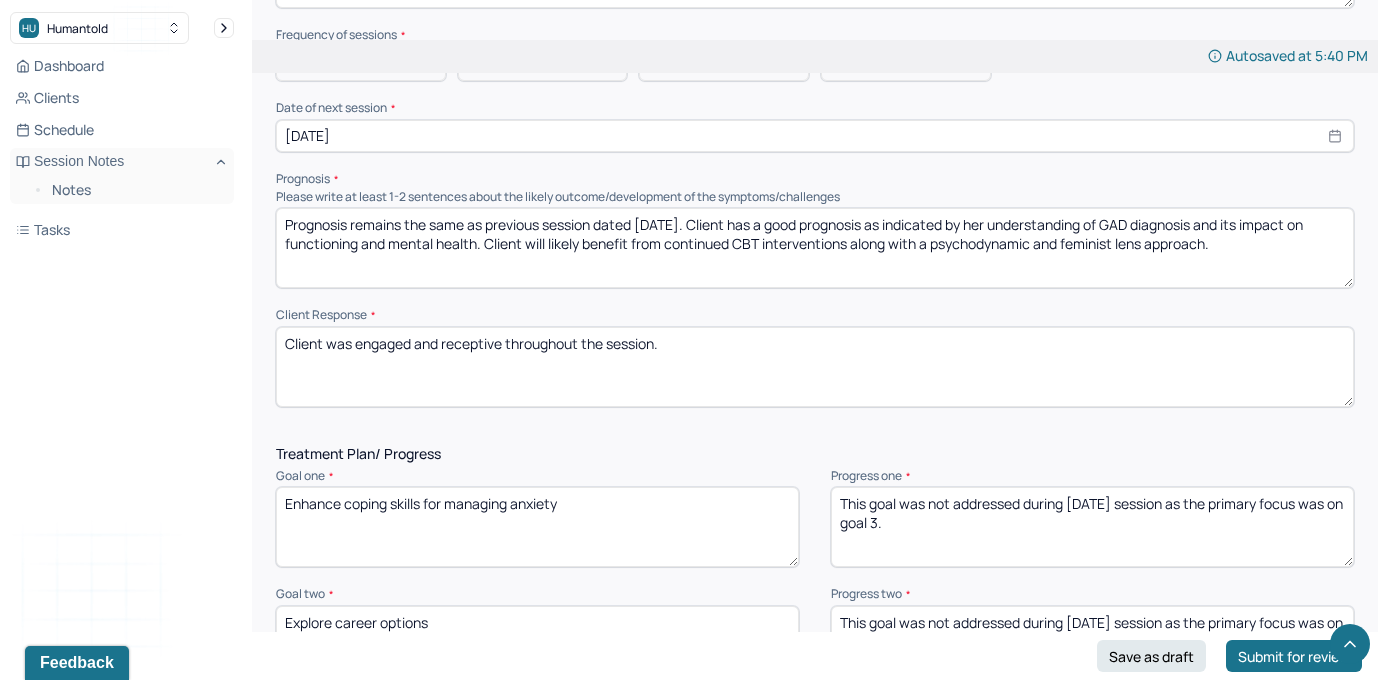 drag, startPoint x: 422, startPoint y: 345, endPoint x: 830, endPoint y: 342, distance: 408.01102 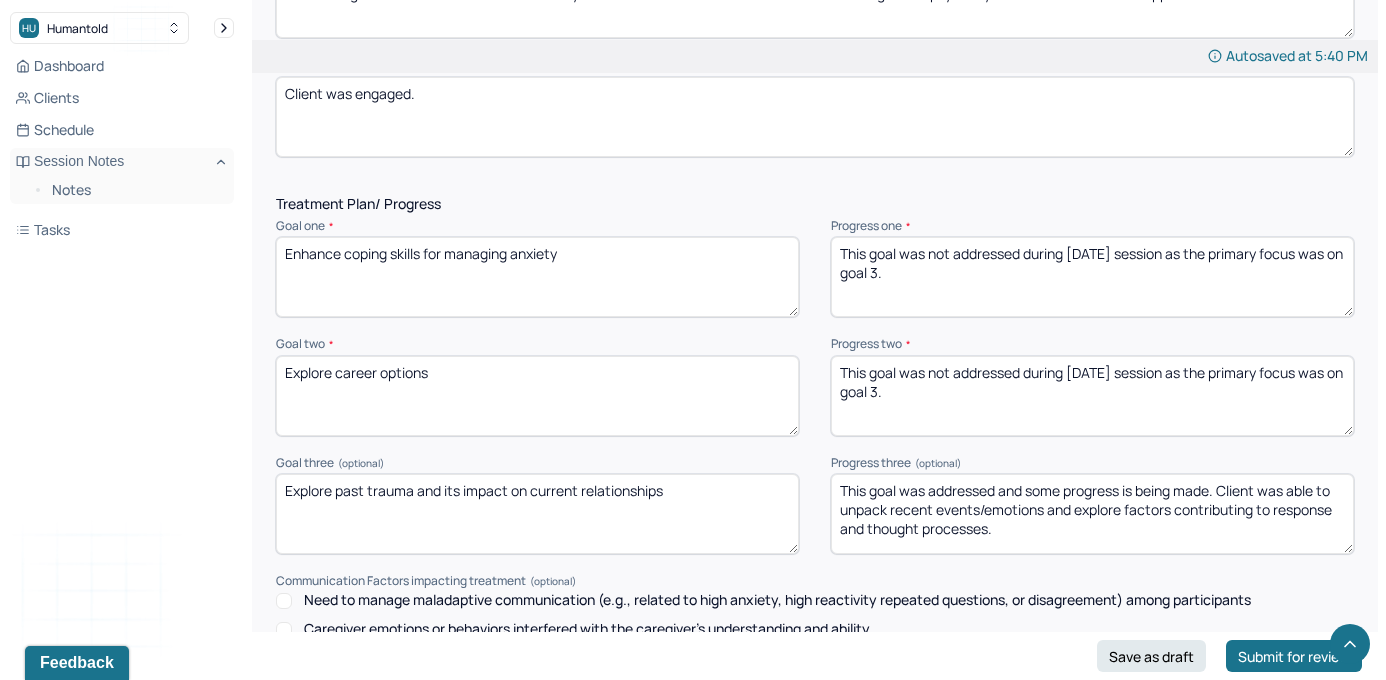 scroll, scrollTop: 2497, scrollLeft: 0, axis: vertical 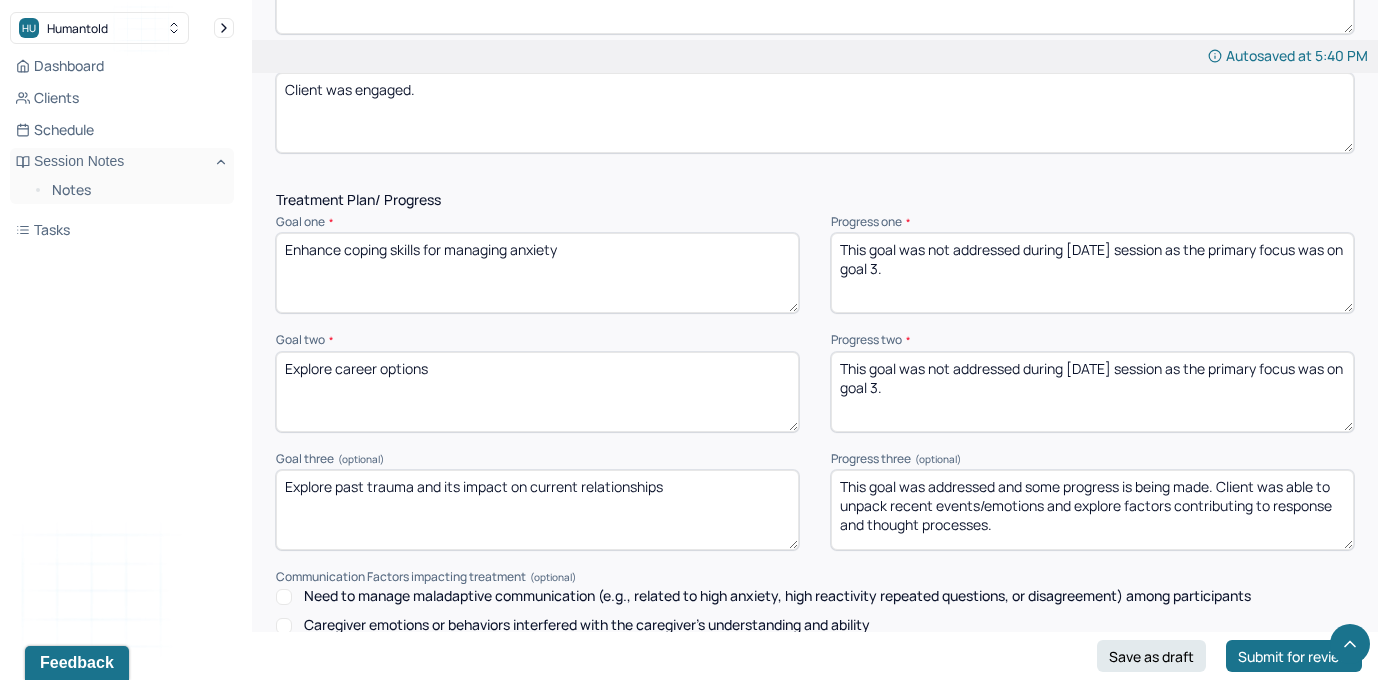 type on "Client was engaged." 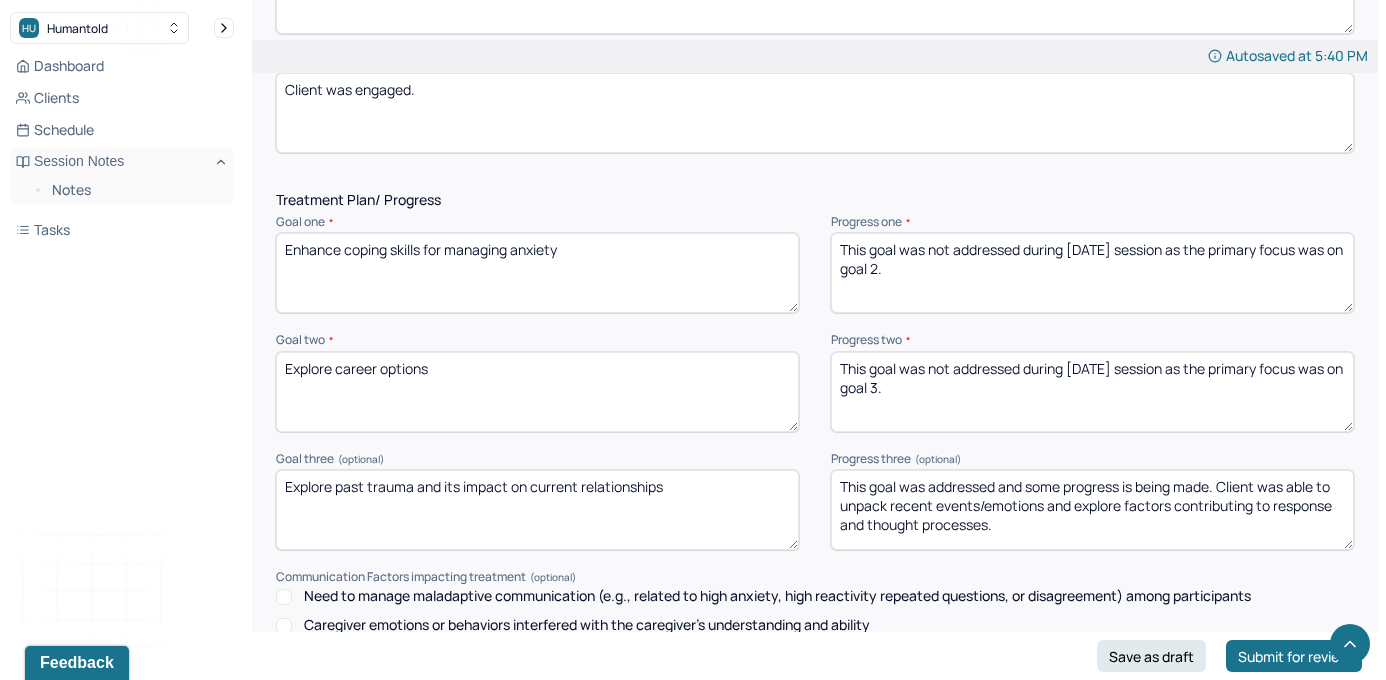 drag, startPoint x: 932, startPoint y: 283, endPoint x: 832, endPoint y: 241, distance: 108.461975 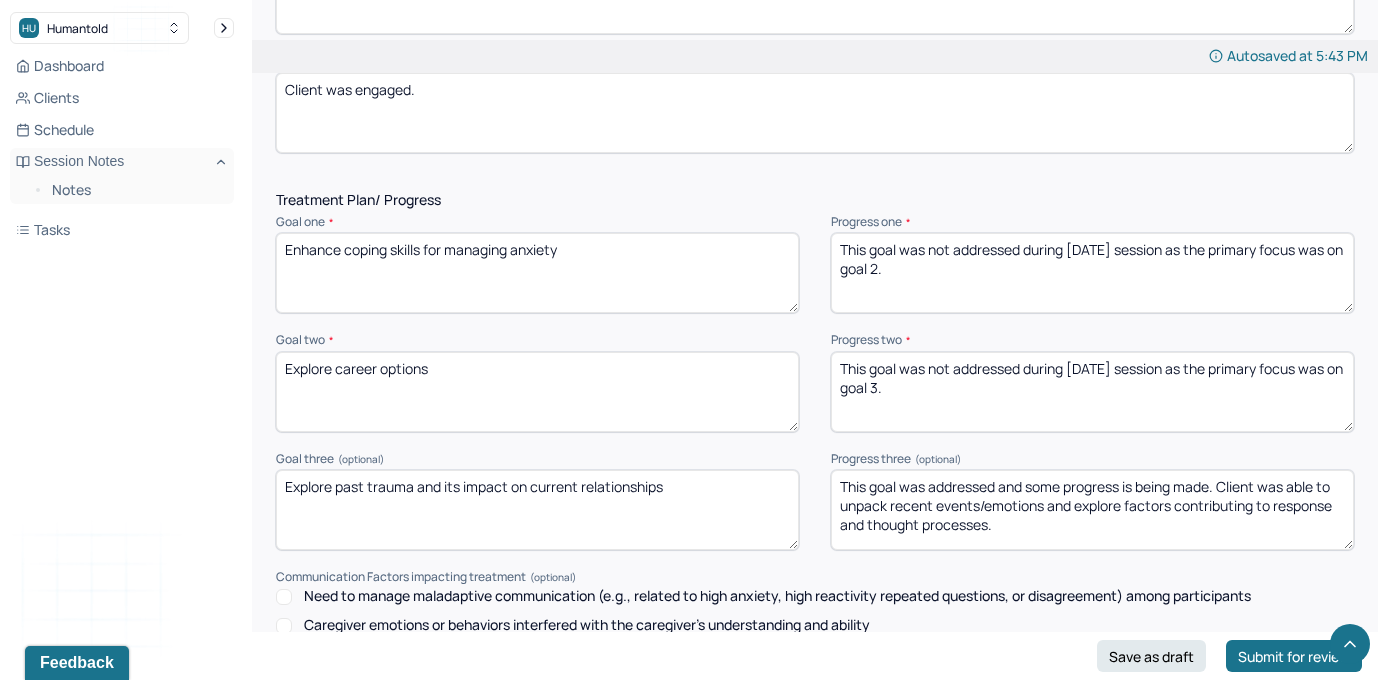 type on "This goal was not addressed during [DATE] session as the primary focus was on goal 2." 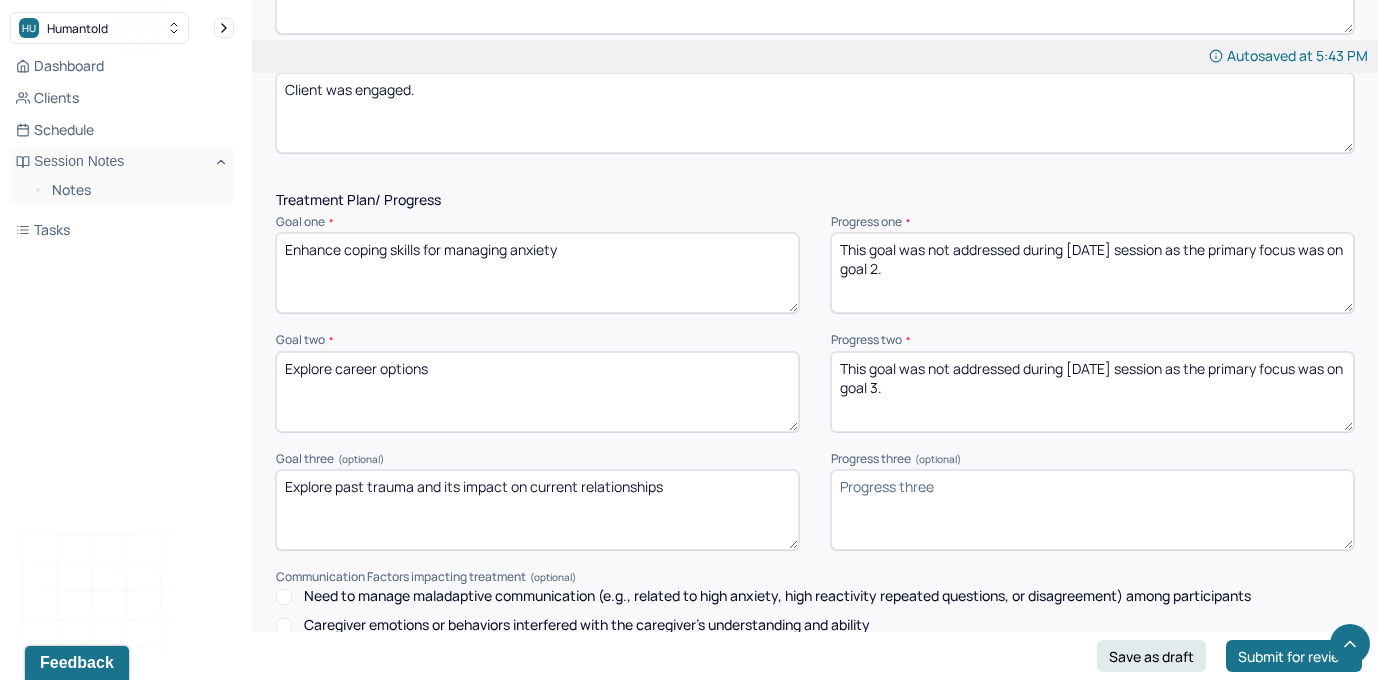paste on "This goal was not addressed during [DATE] session as the primary focus was on goal 2." 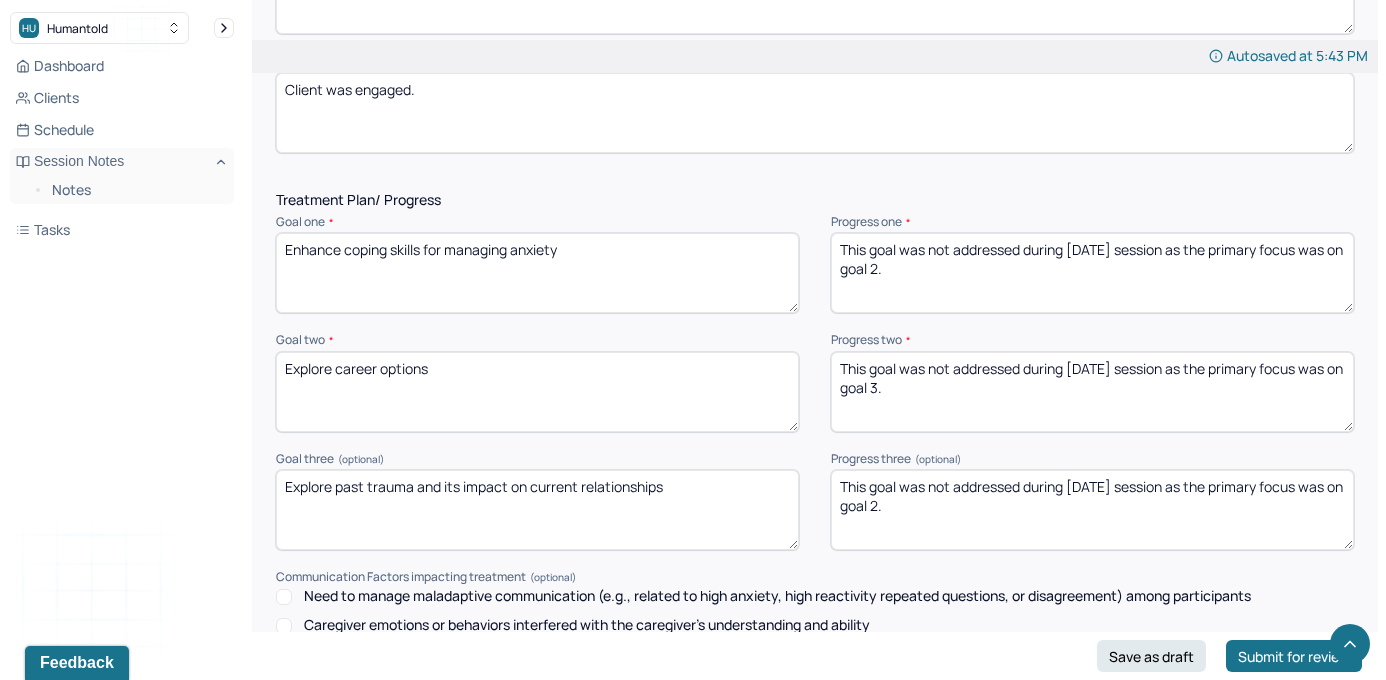 type on "This goal was not addressed during [DATE] session as the primary focus was on goal 2." 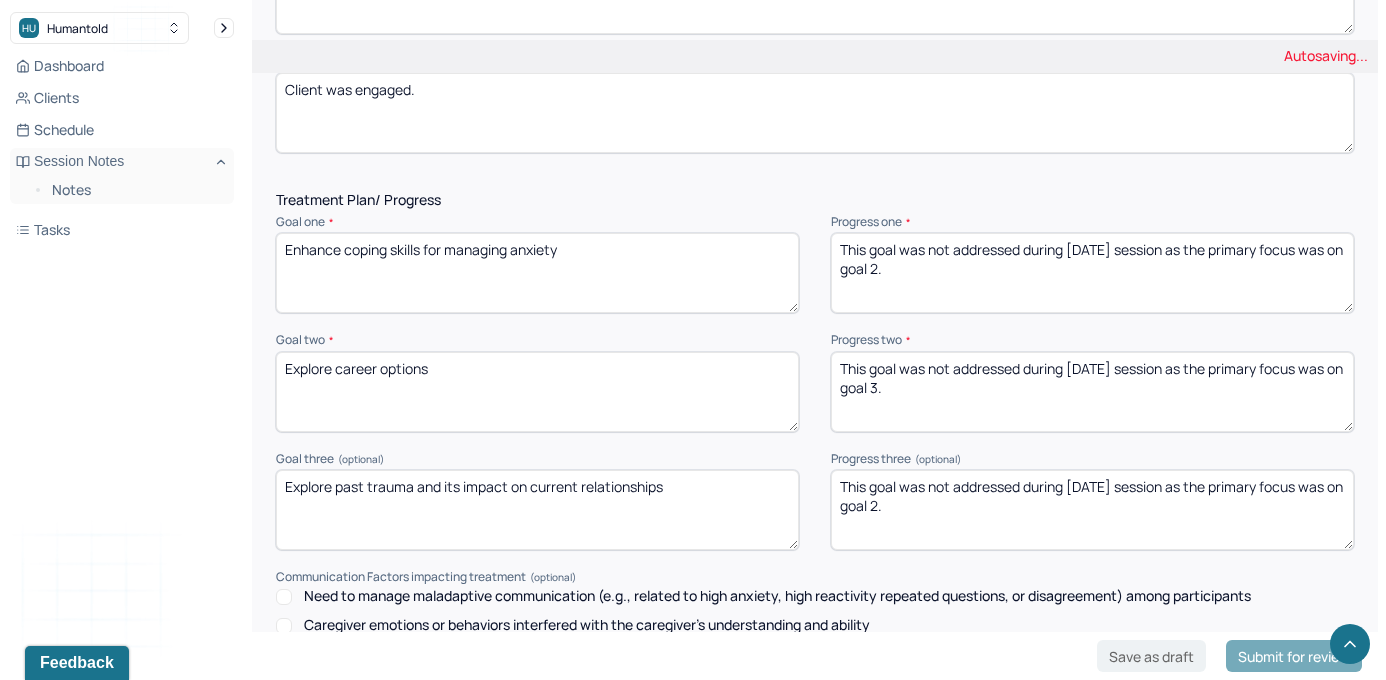 drag, startPoint x: 914, startPoint y: 389, endPoint x: 833, endPoint y: 351, distance: 89.470665 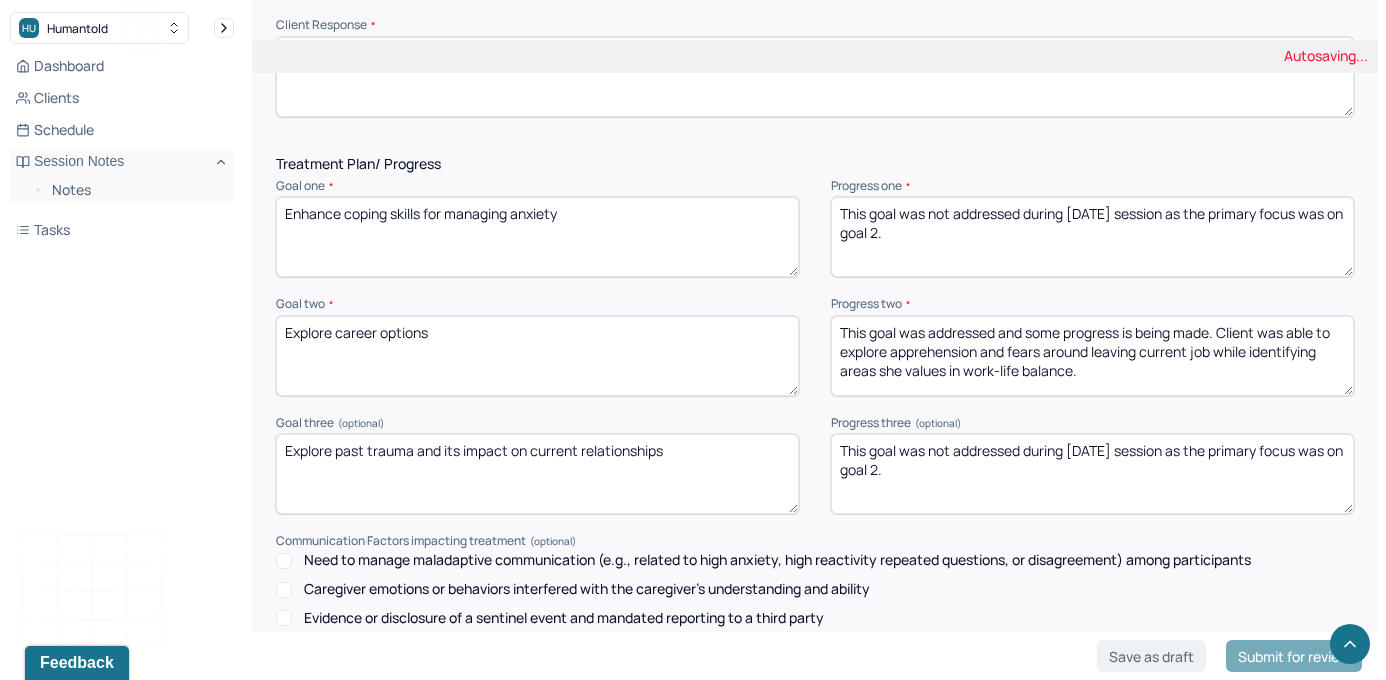 scroll, scrollTop: 2907, scrollLeft: 0, axis: vertical 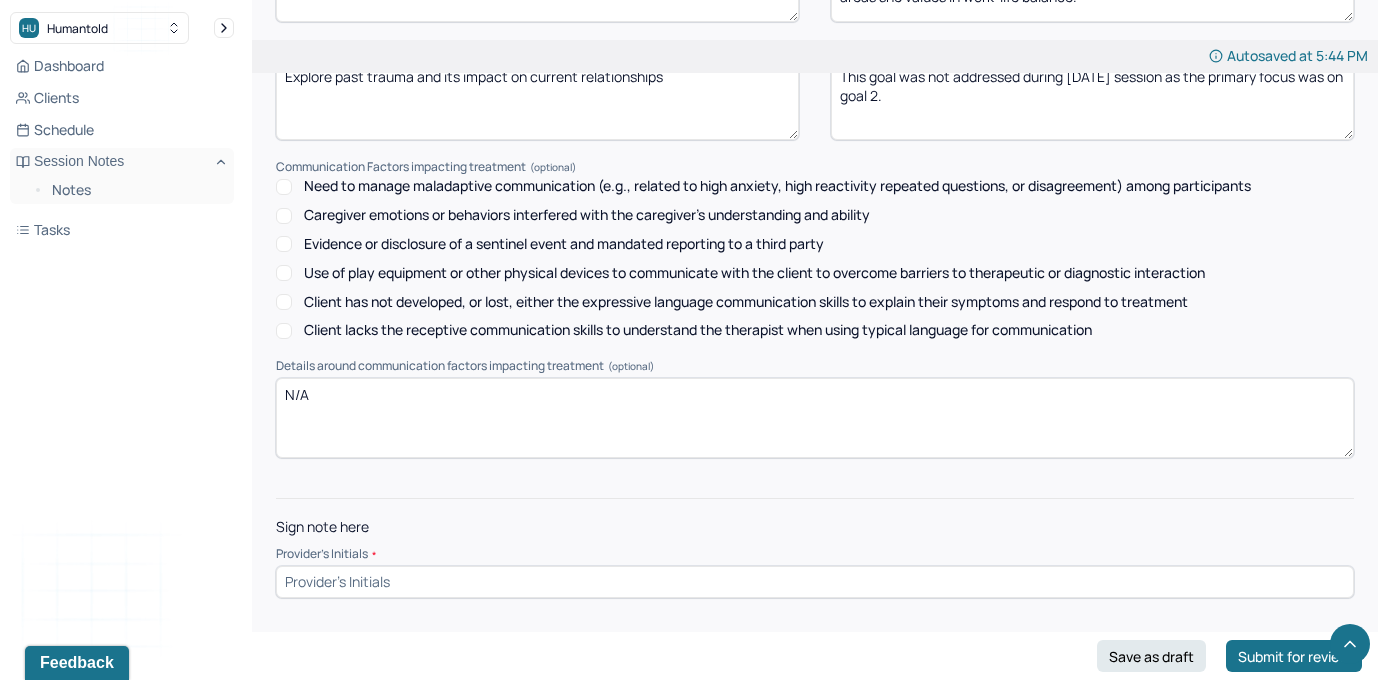 type on "This goal was addressed and some progress is being made. Client was able to explore apprehension and fears around leaving current job while identifying areas she values in work-life balance." 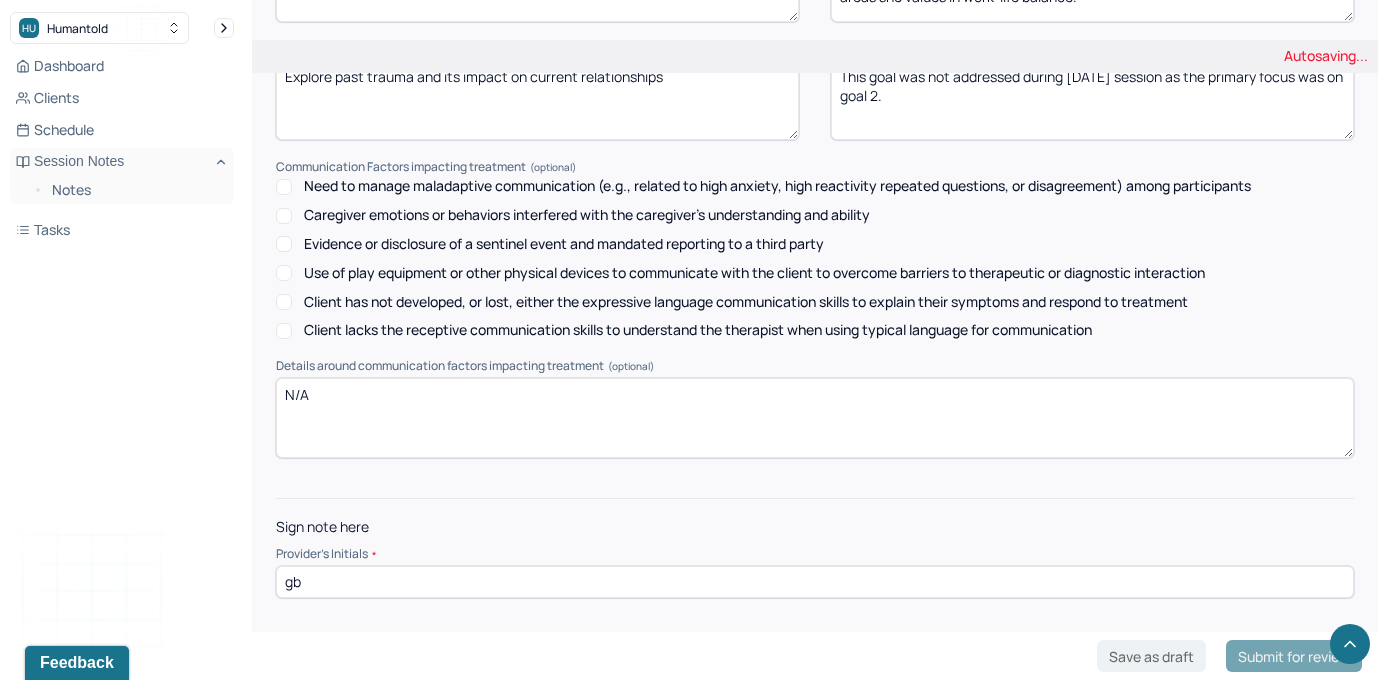 type on "gb" 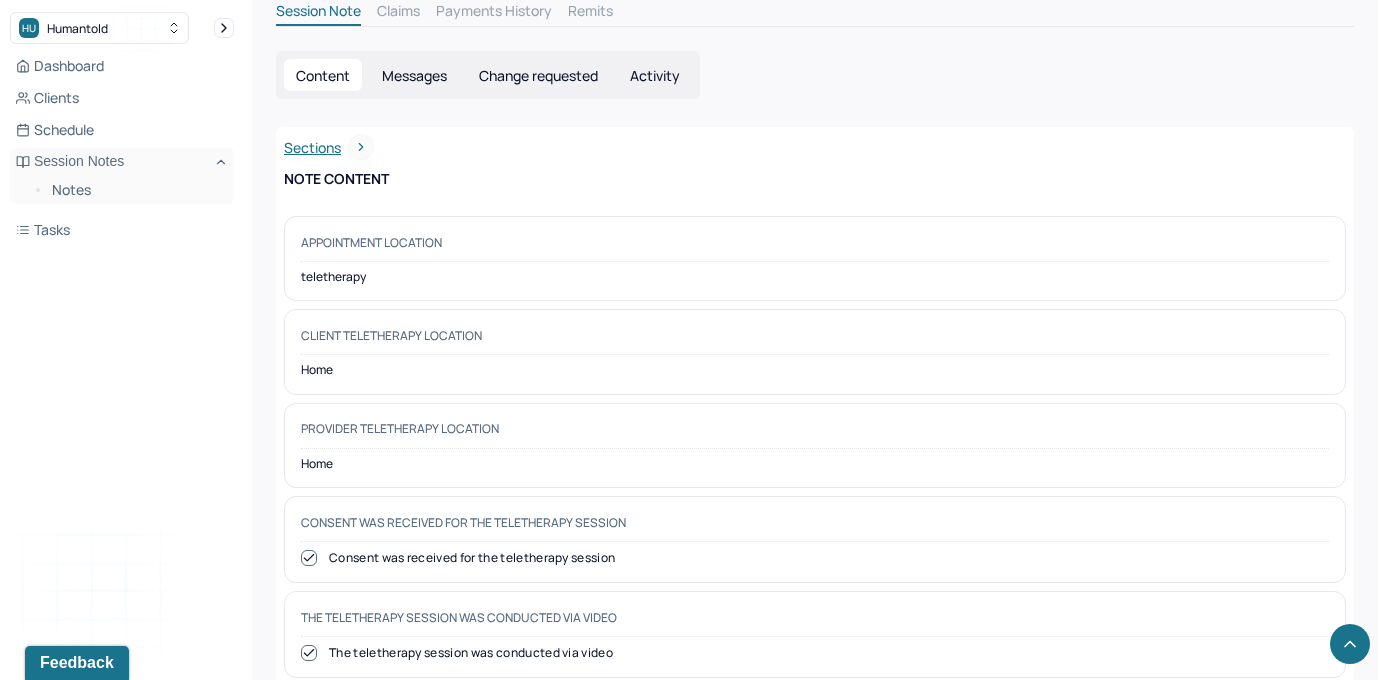 scroll, scrollTop: 0, scrollLeft: 0, axis: both 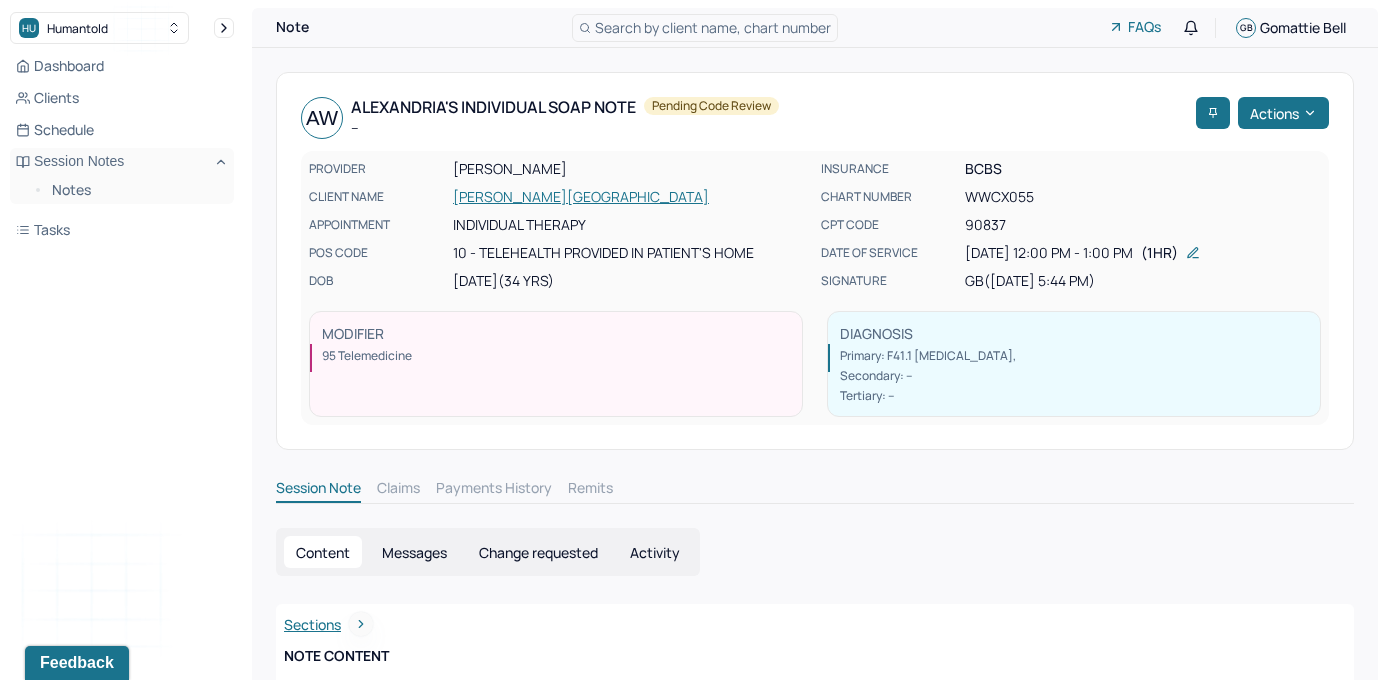 click on "Session Note" at bounding box center (318, 490) 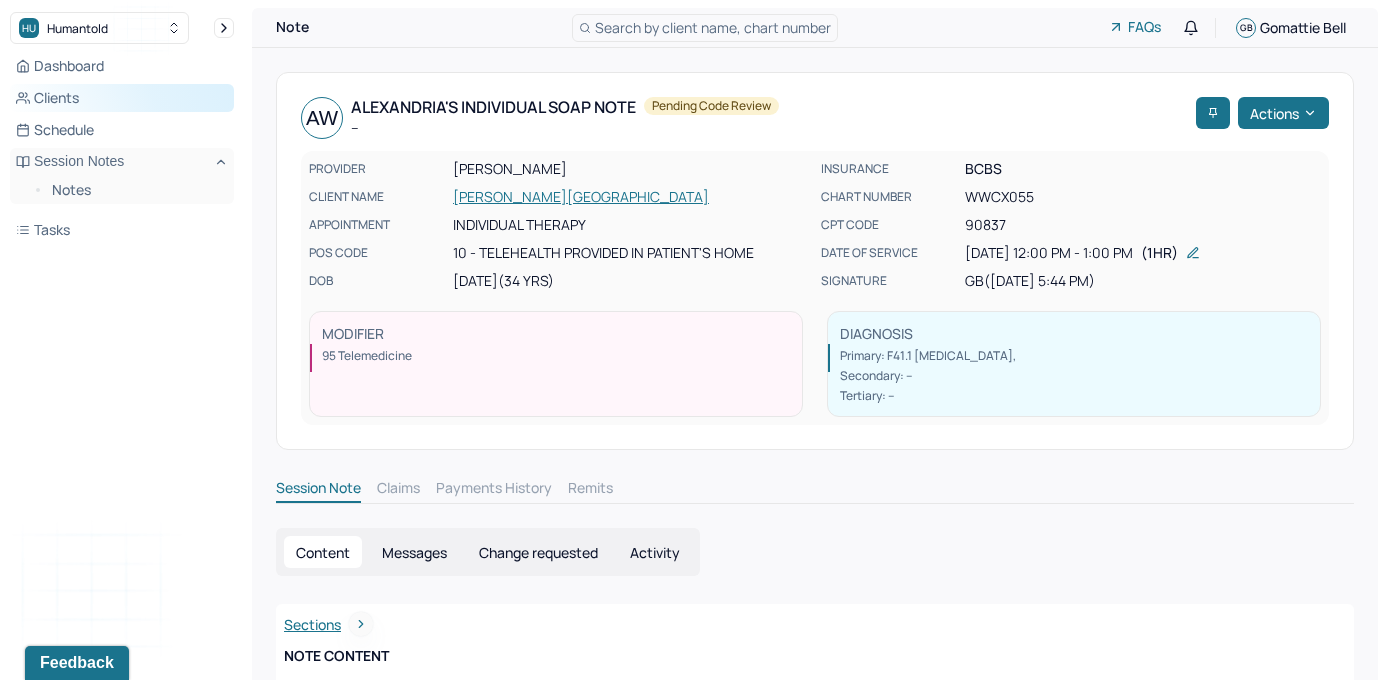 click on "Clients" at bounding box center [122, 98] 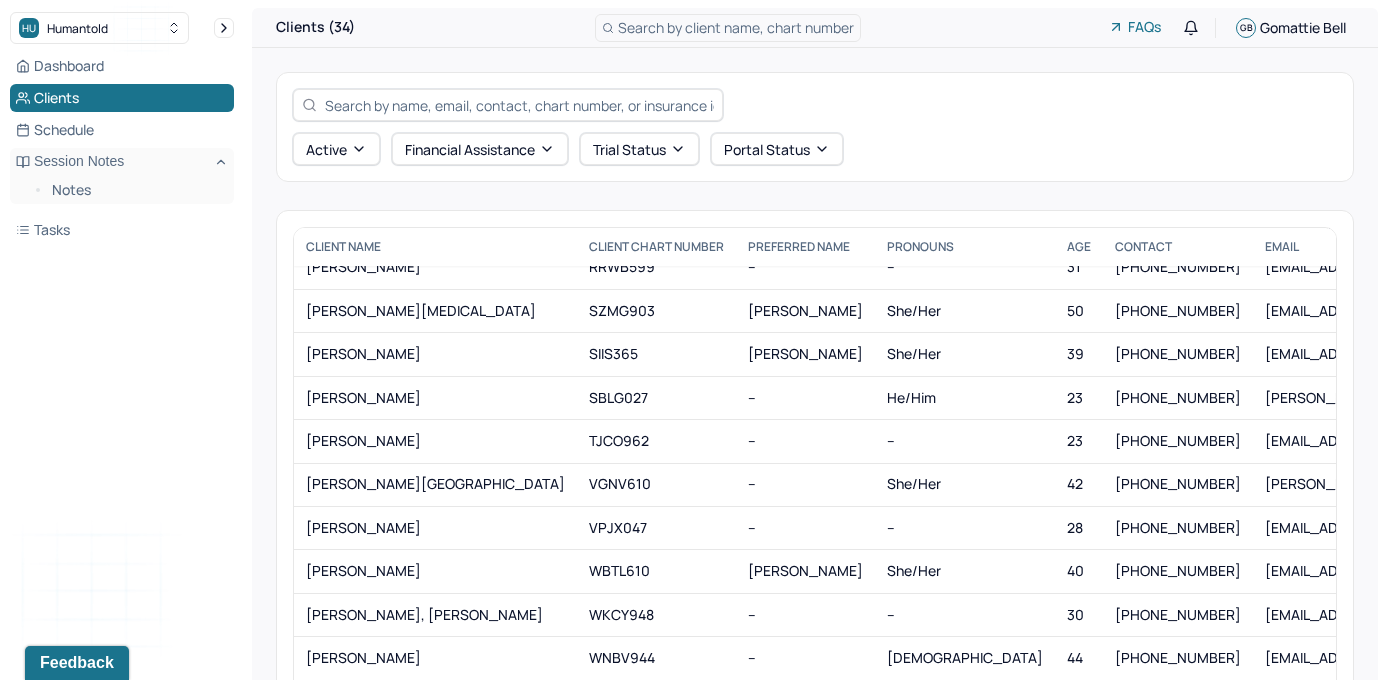 scroll, scrollTop: 1028, scrollLeft: 0, axis: vertical 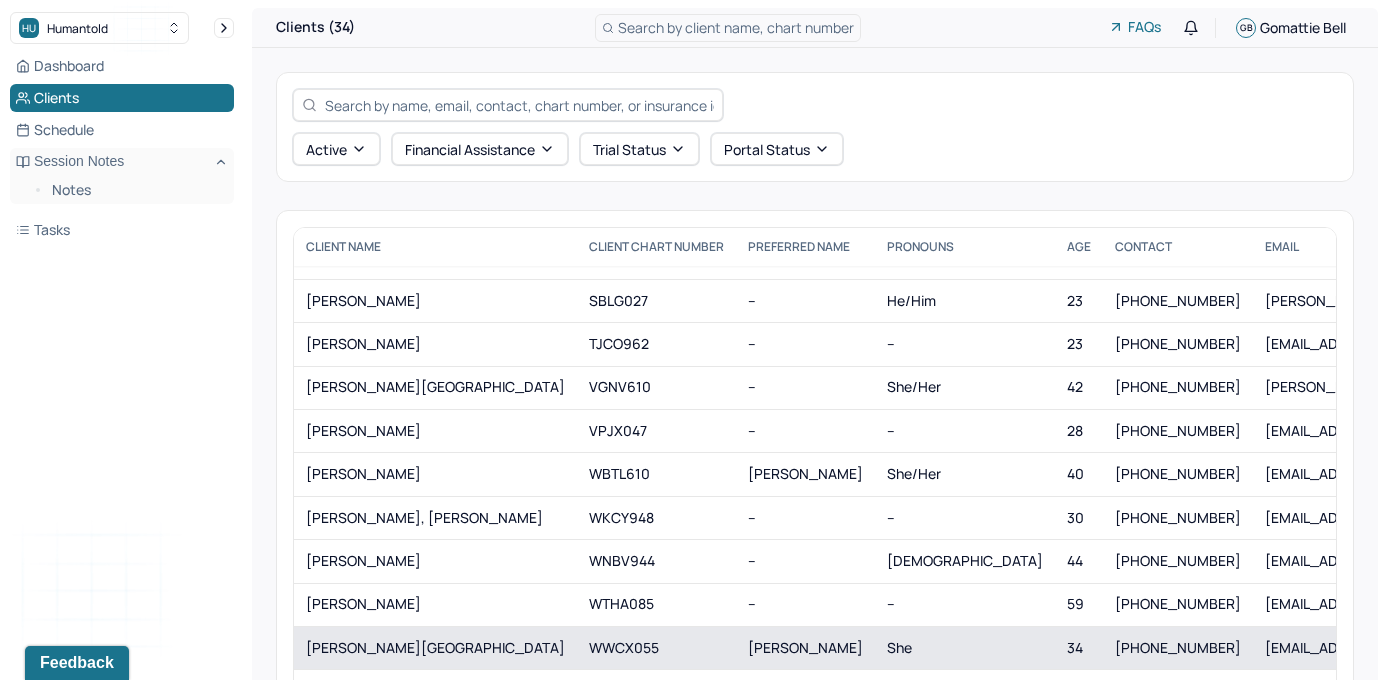 click on "[PERSON_NAME][GEOGRAPHIC_DATA]" at bounding box center [435, 648] 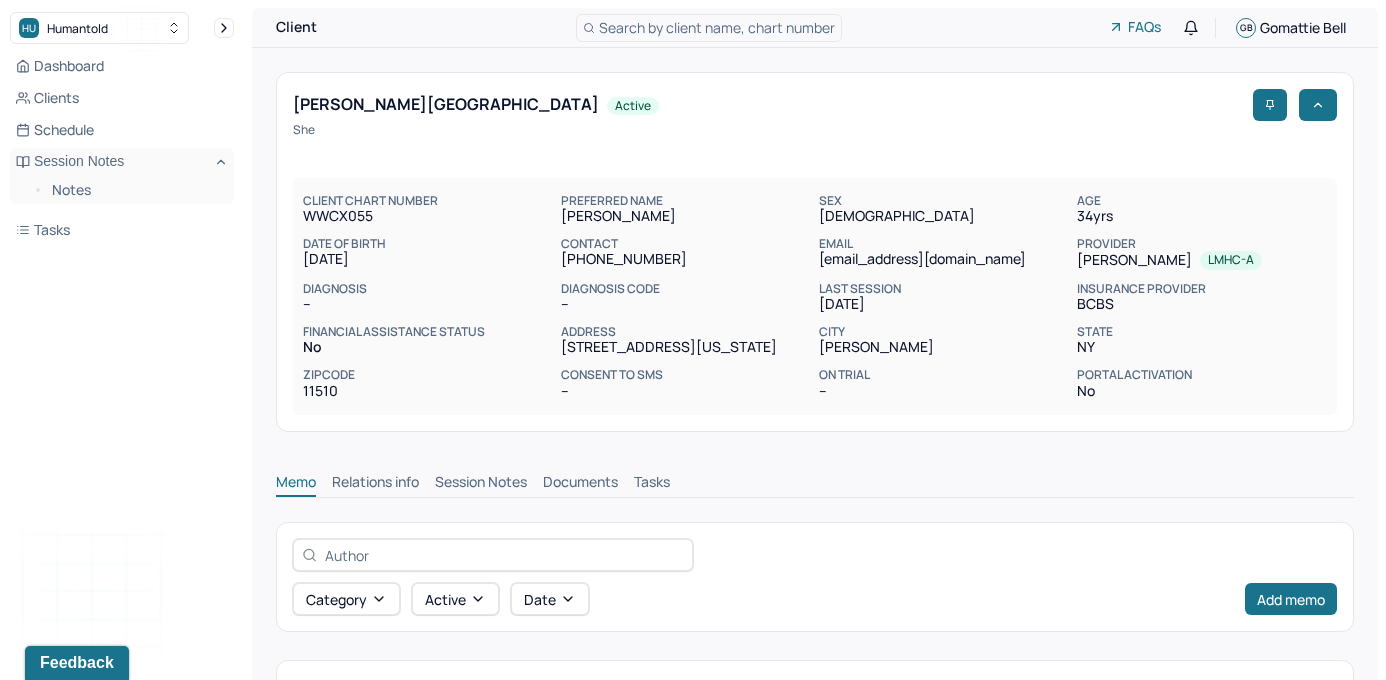 click on "Session Notes" at bounding box center [481, 484] 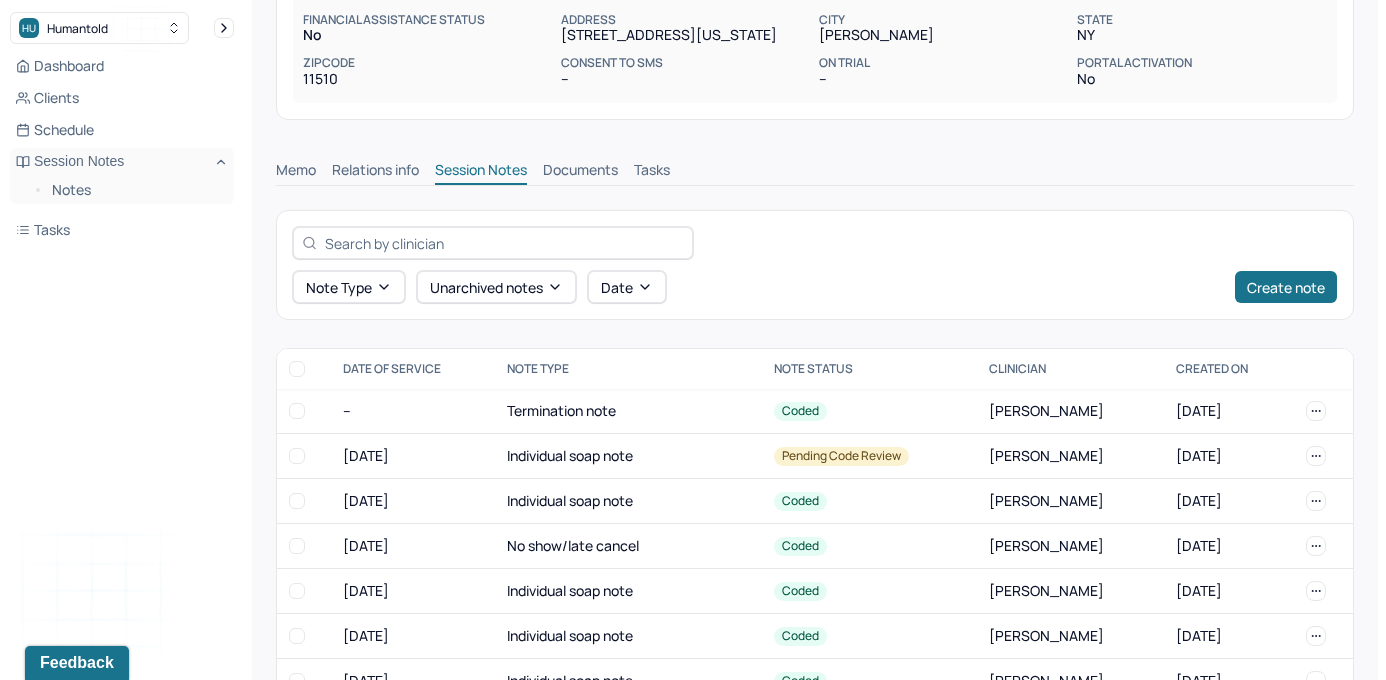 scroll, scrollTop: 313, scrollLeft: 0, axis: vertical 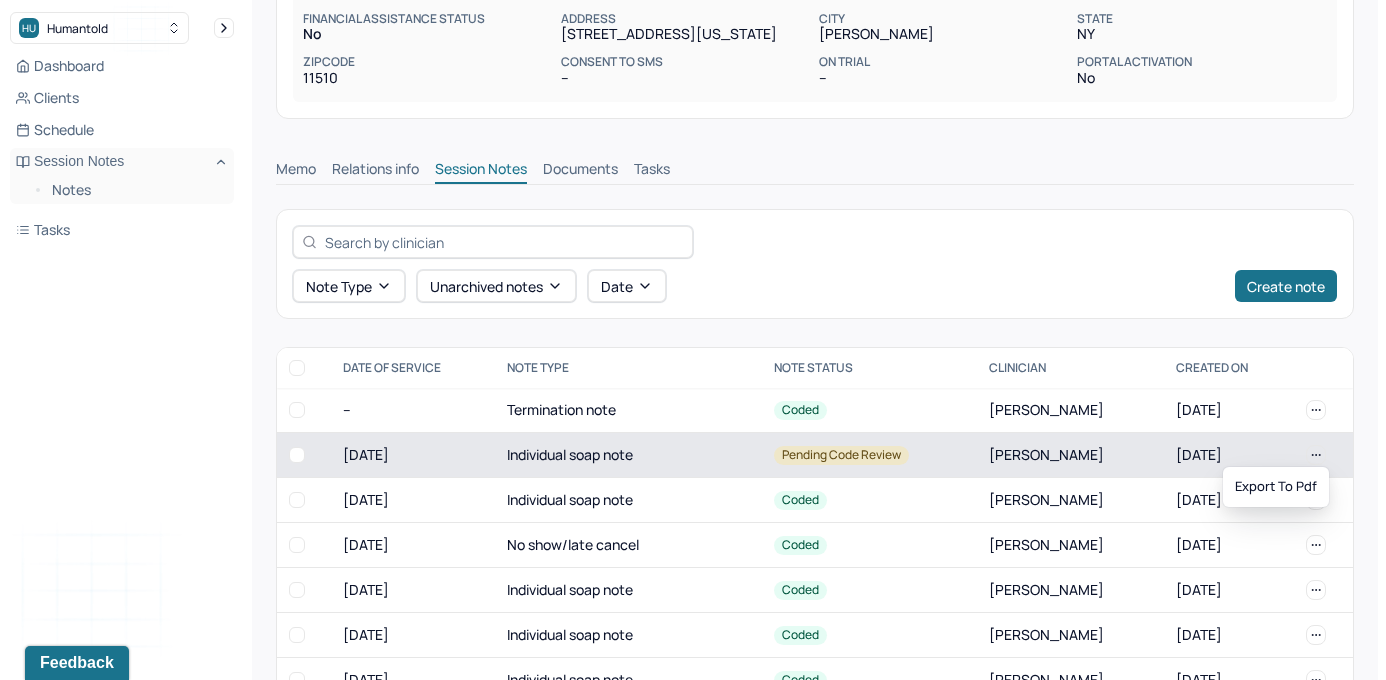 click 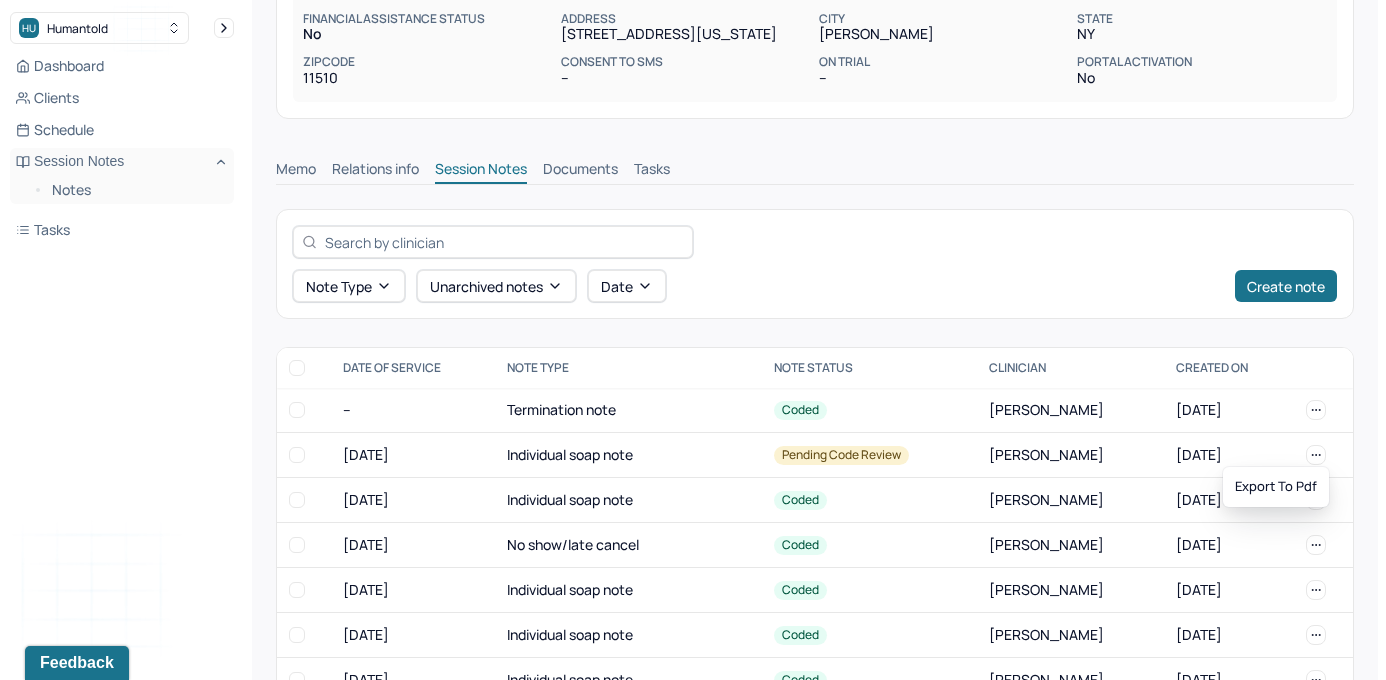 click on "Note type Unarchived notes Date Create note" at bounding box center [815, 264] 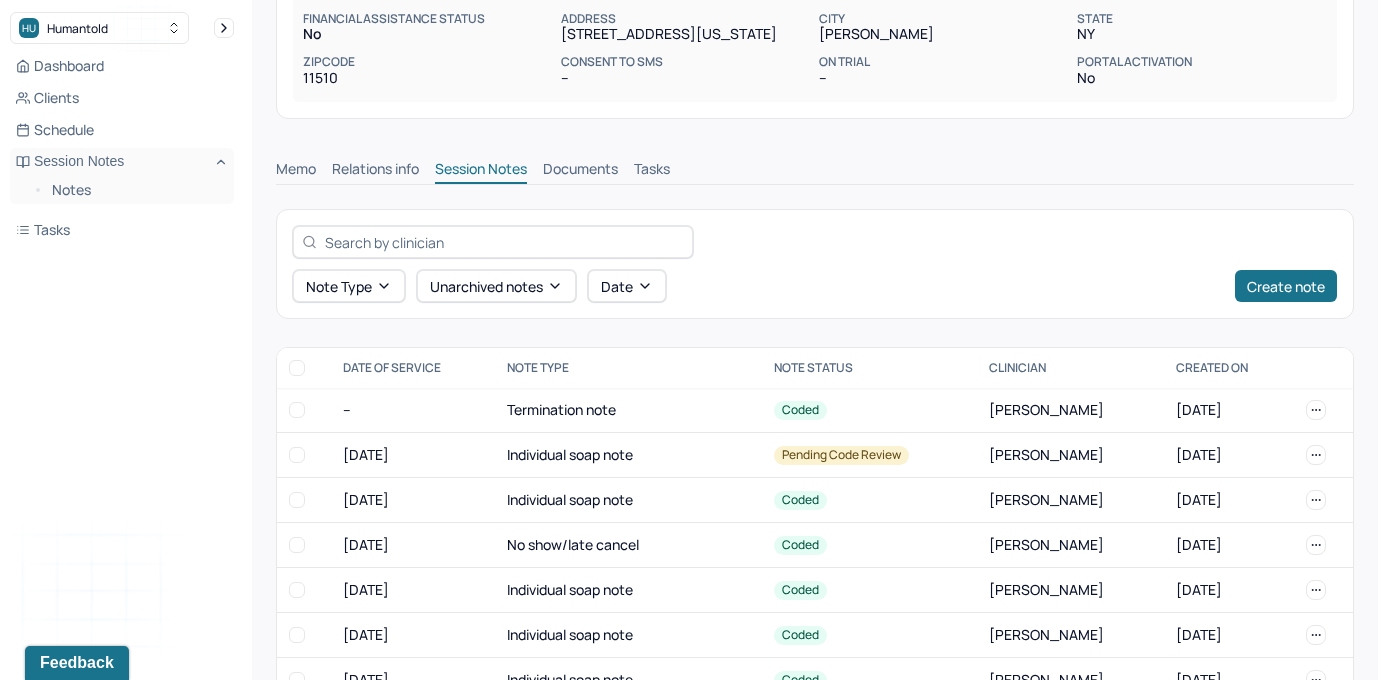 scroll, scrollTop: 0, scrollLeft: 0, axis: both 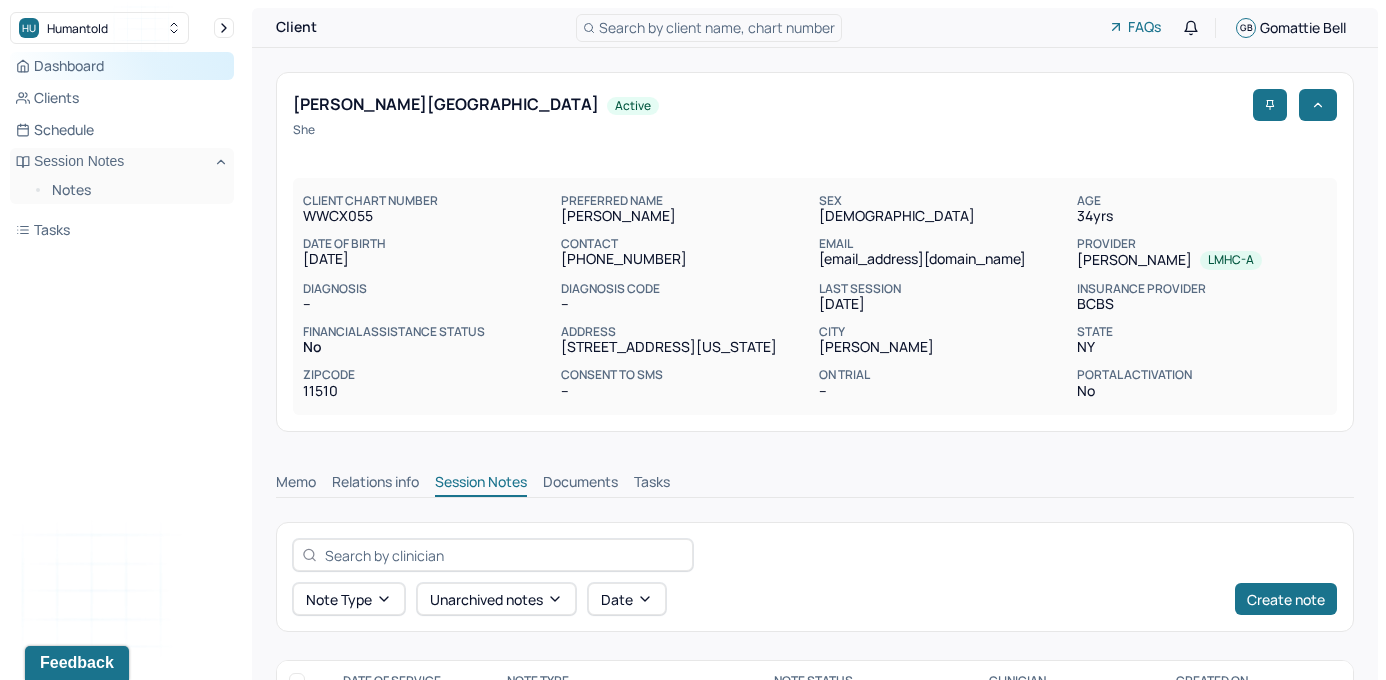 click on "Dashboard" at bounding box center (122, 66) 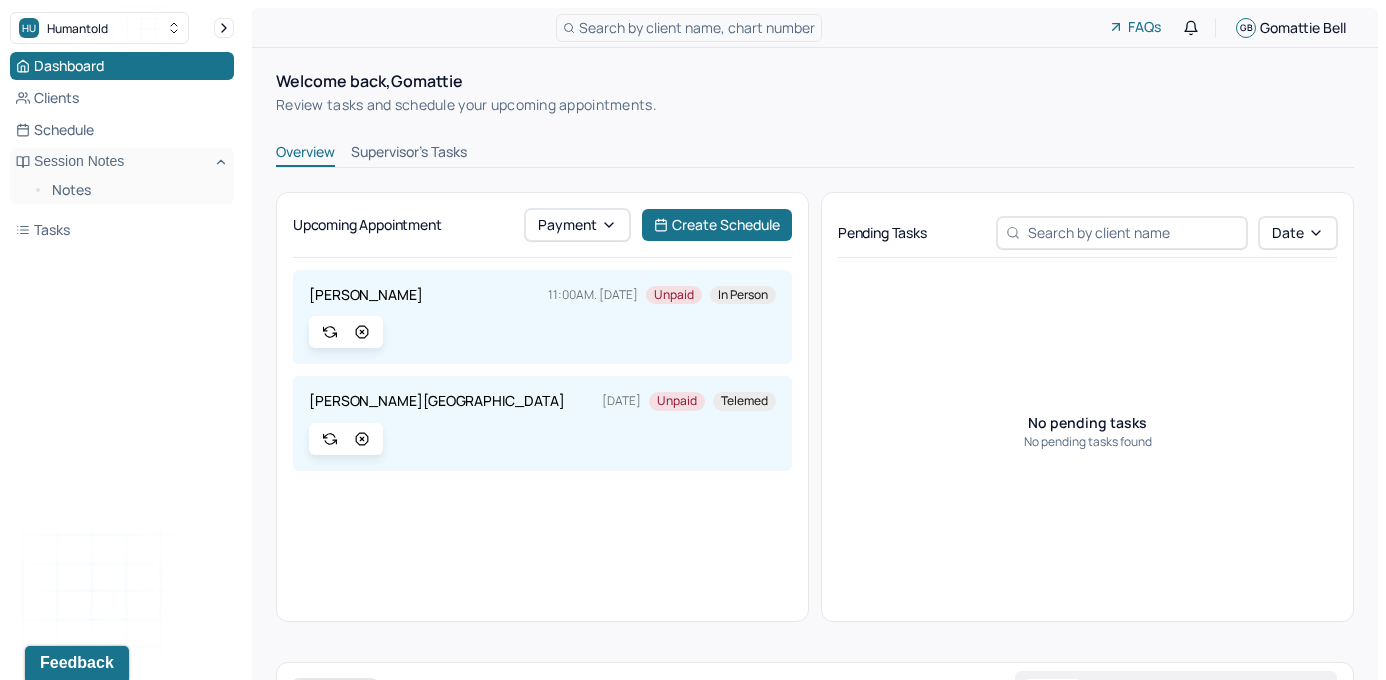 click on "Supervisor's Tasks" at bounding box center [409, 154] 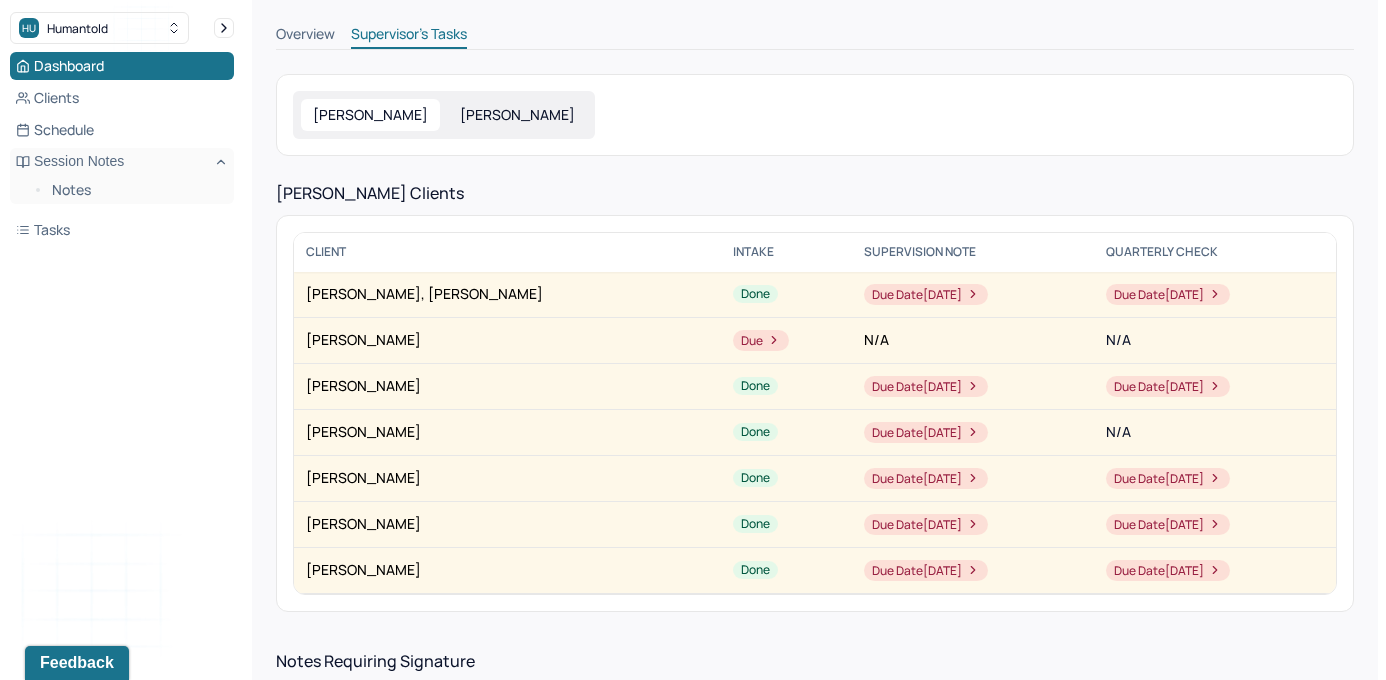 scroll, scrollTop: 0, scrollLeft: 0, axis: both 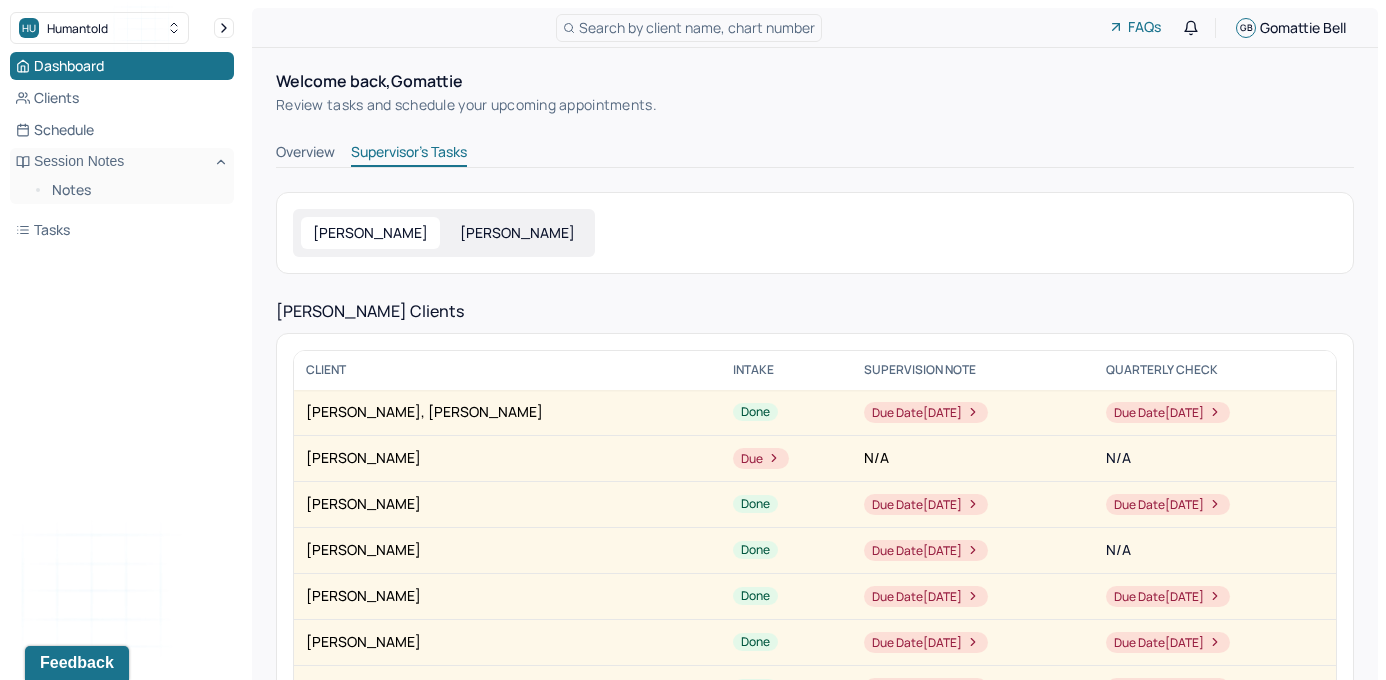 click on "[PERSON_NAME]" at bounding box center (517, 233) 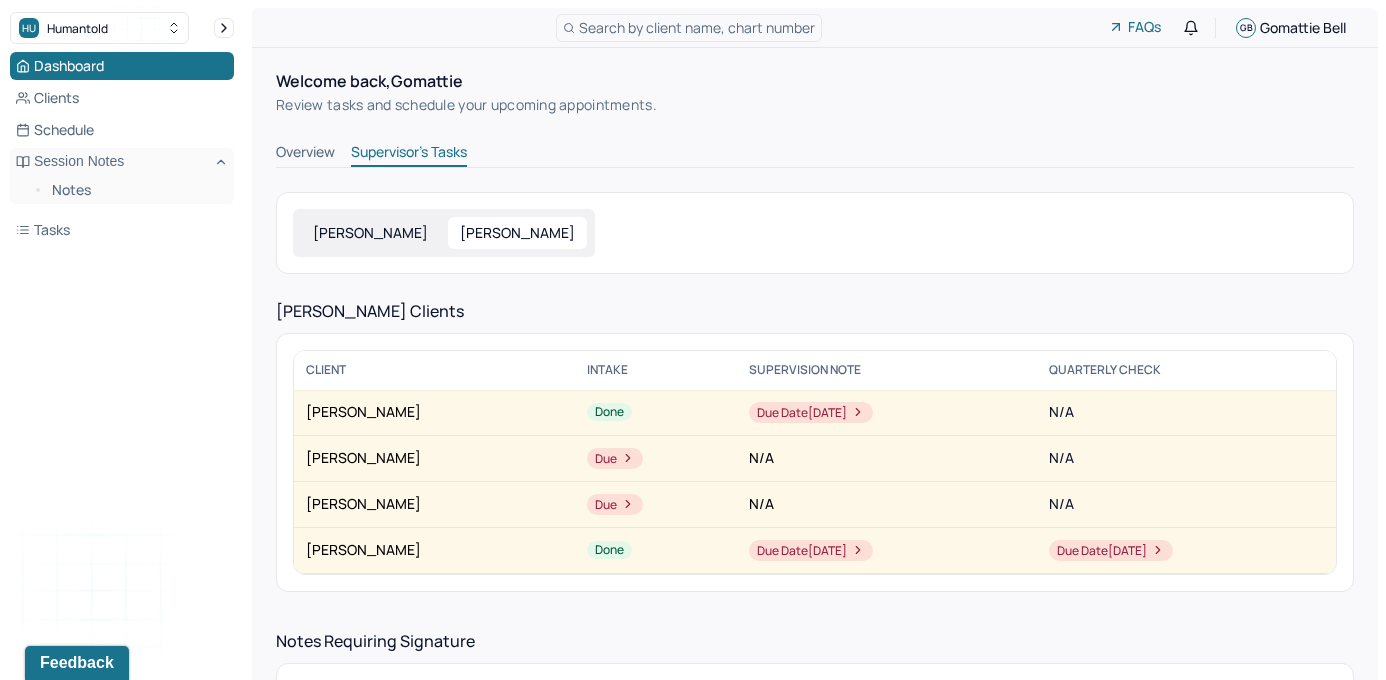 click on "Overview" at bounding box center [305, 154] 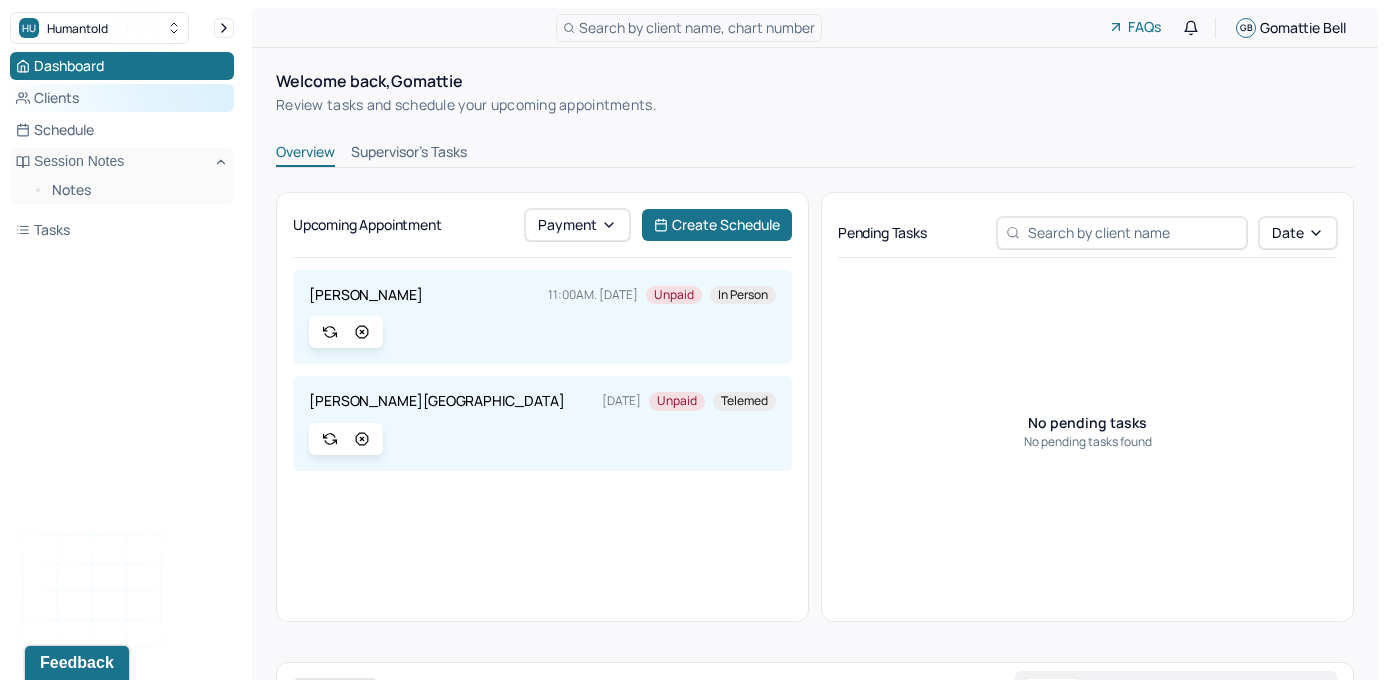 click on "Clients" at bounding box center [122, 98] 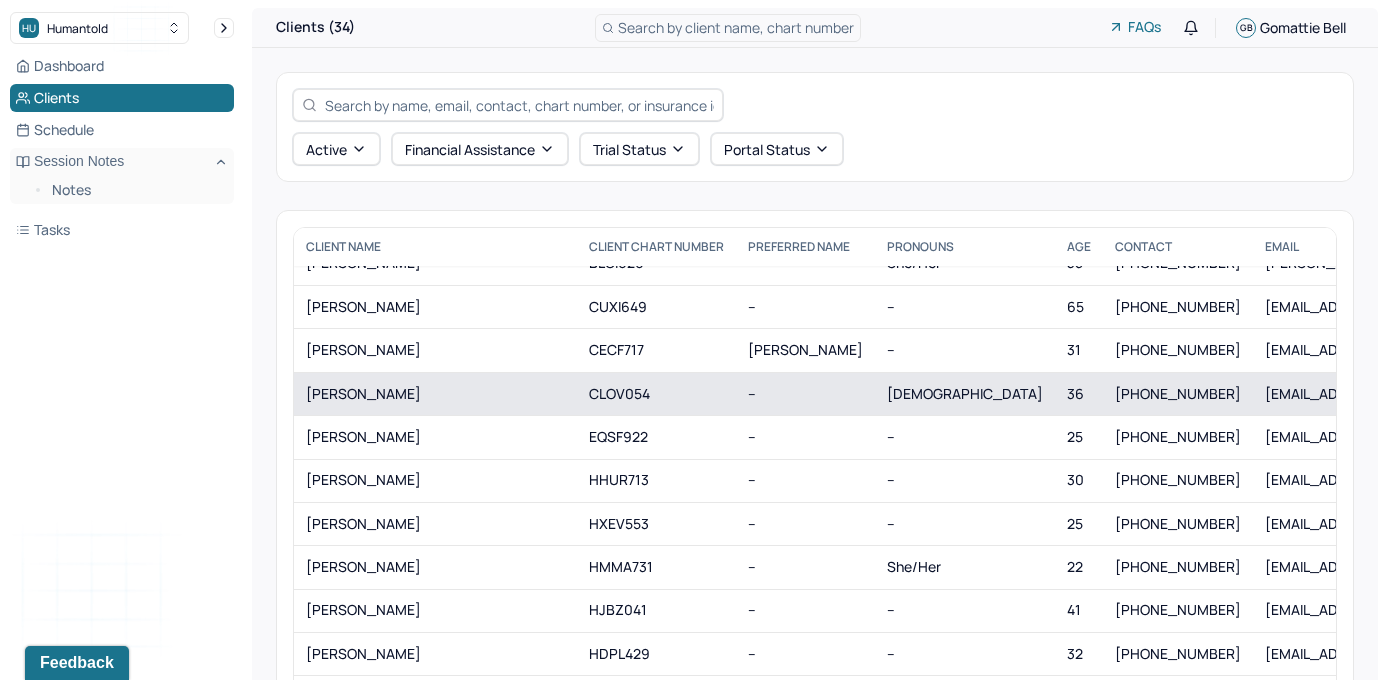 scroll, scrollTop: 166, scrollLeft: 0, axis: vertical 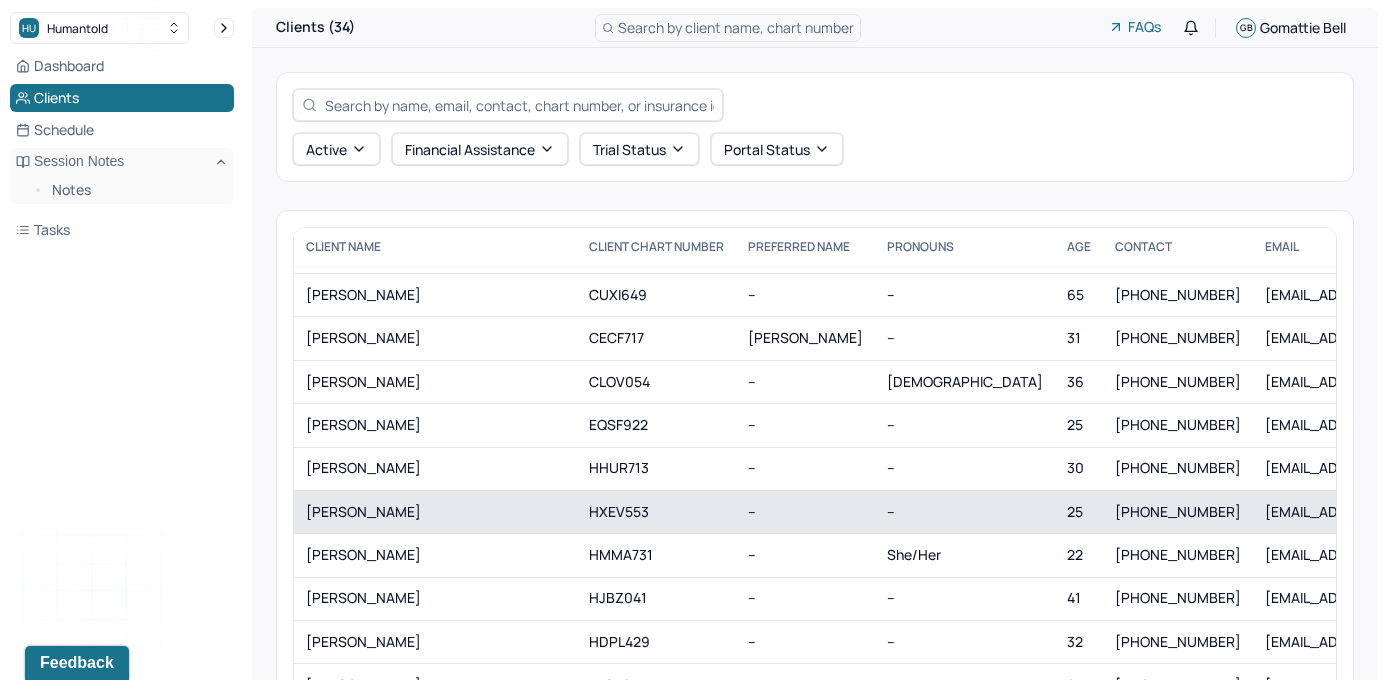 click on "[PERSON_NAME]" at bounding box center [435, 512] 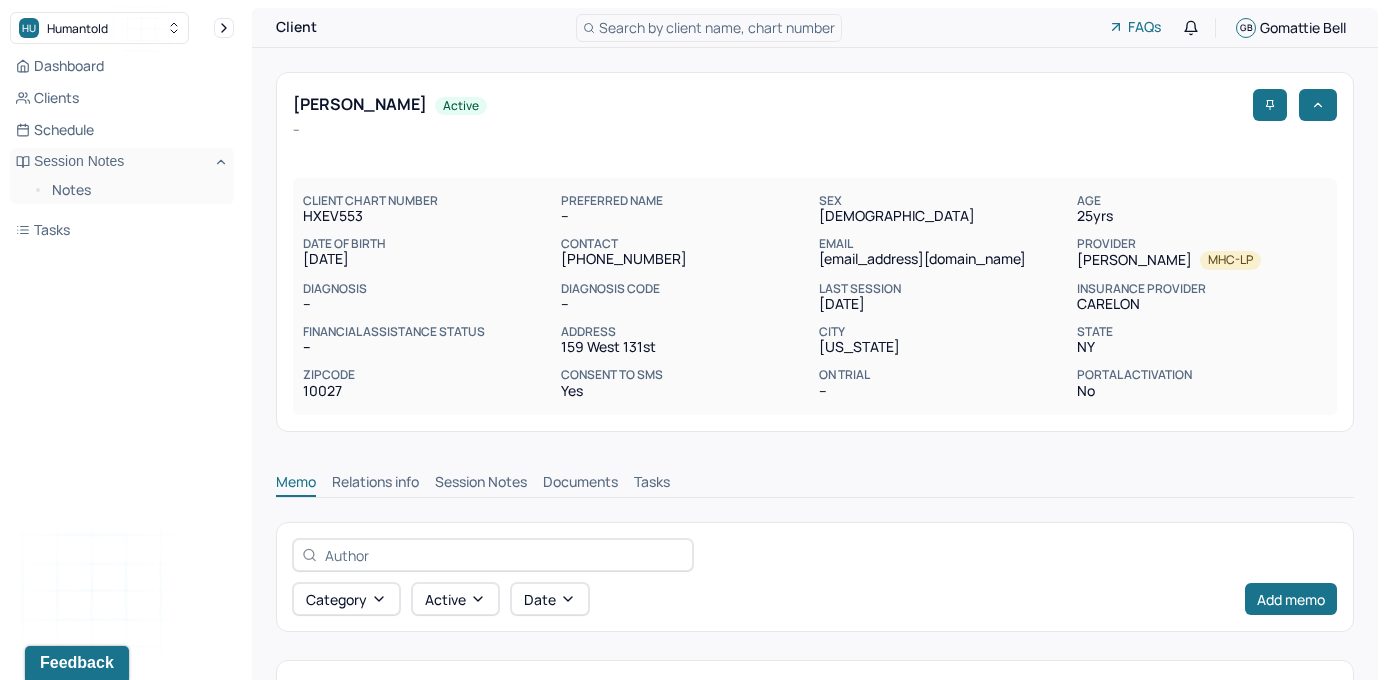 click on "Session Notes" at bounding box center [481, 484] 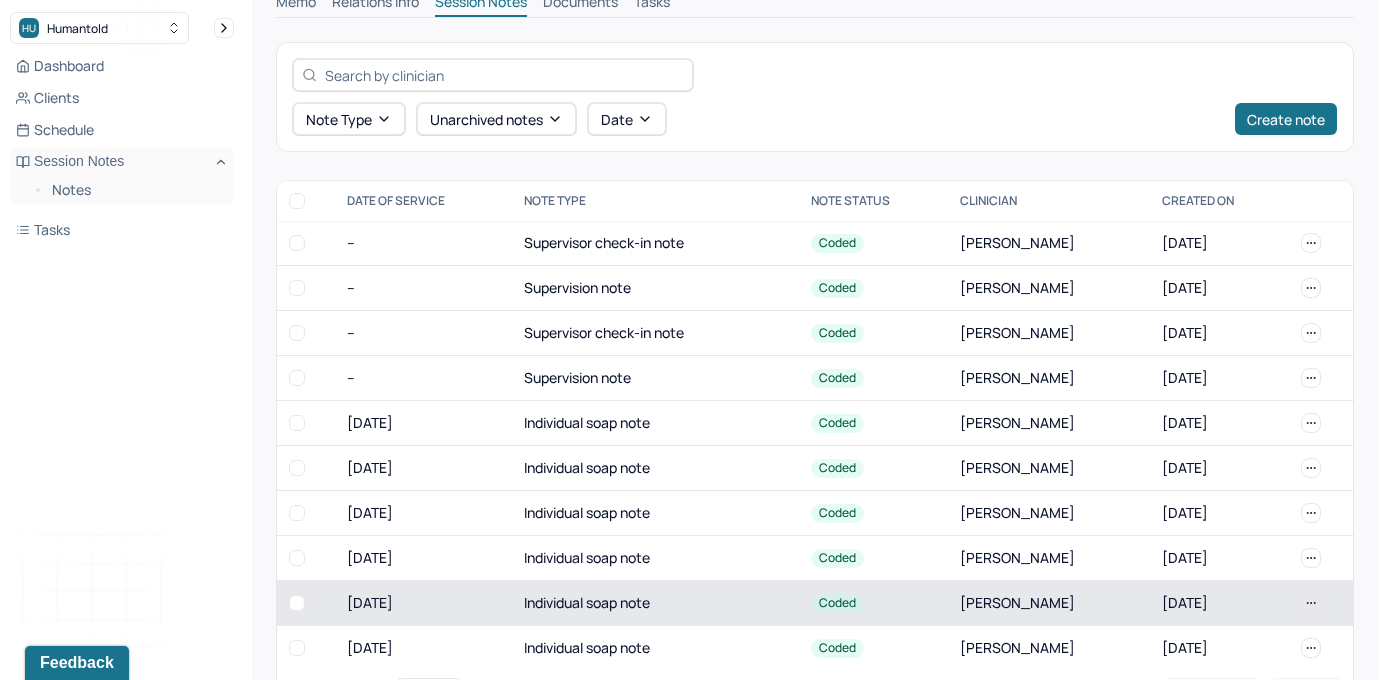 scroll, scrollTop: 554, scrollLeft: 0, axis: vertical 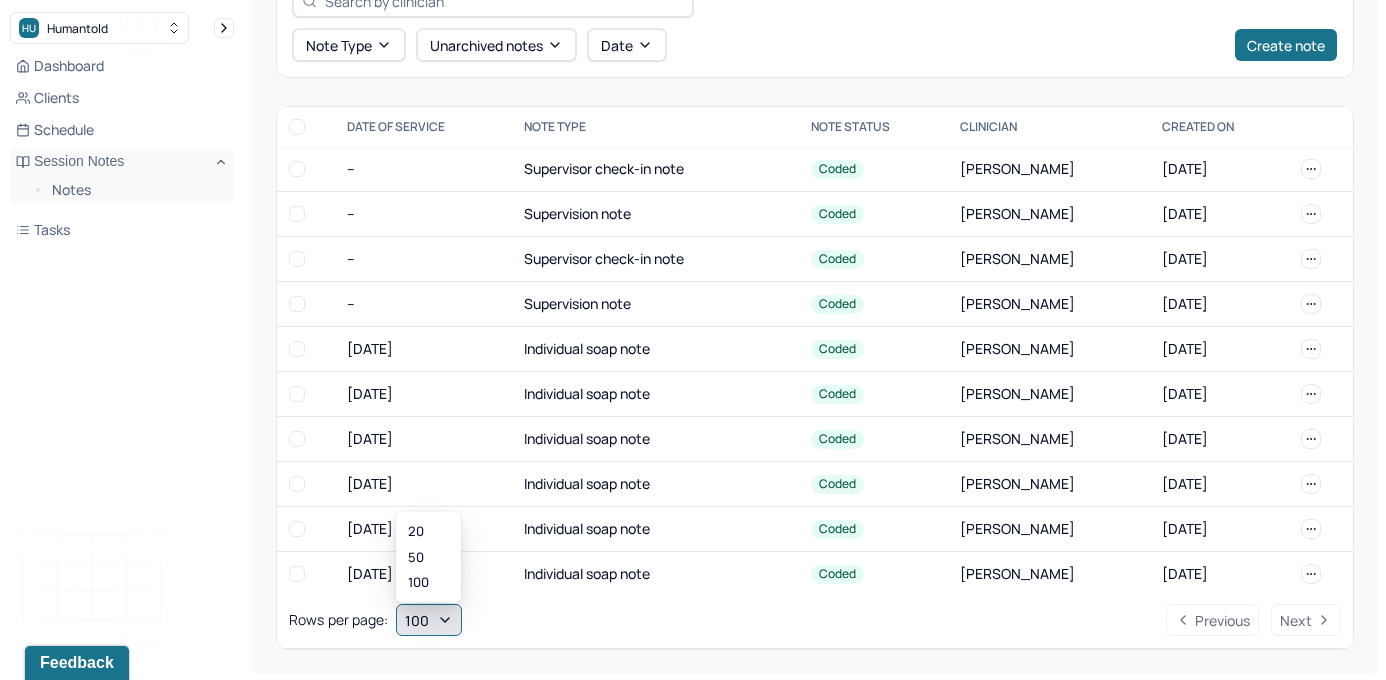 click on "100" at bounding box center [429, 620] 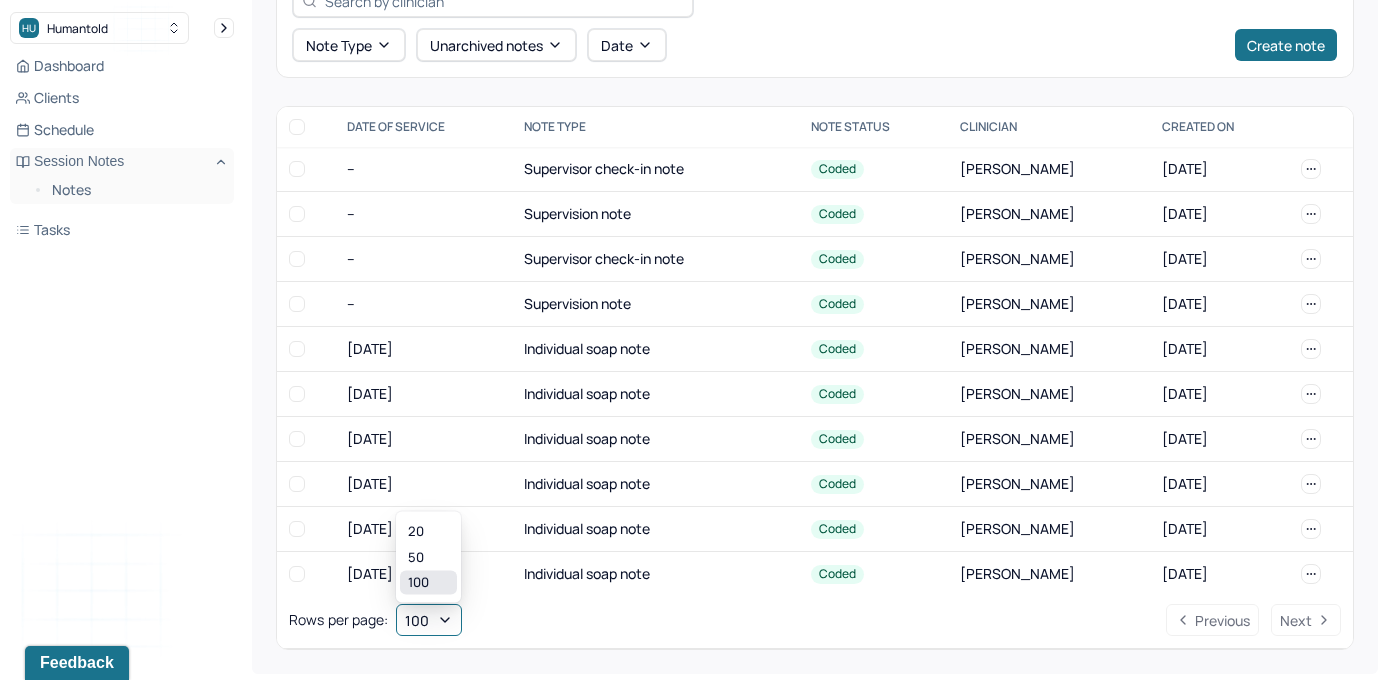 click on "100" at bounding box center [428, 583] 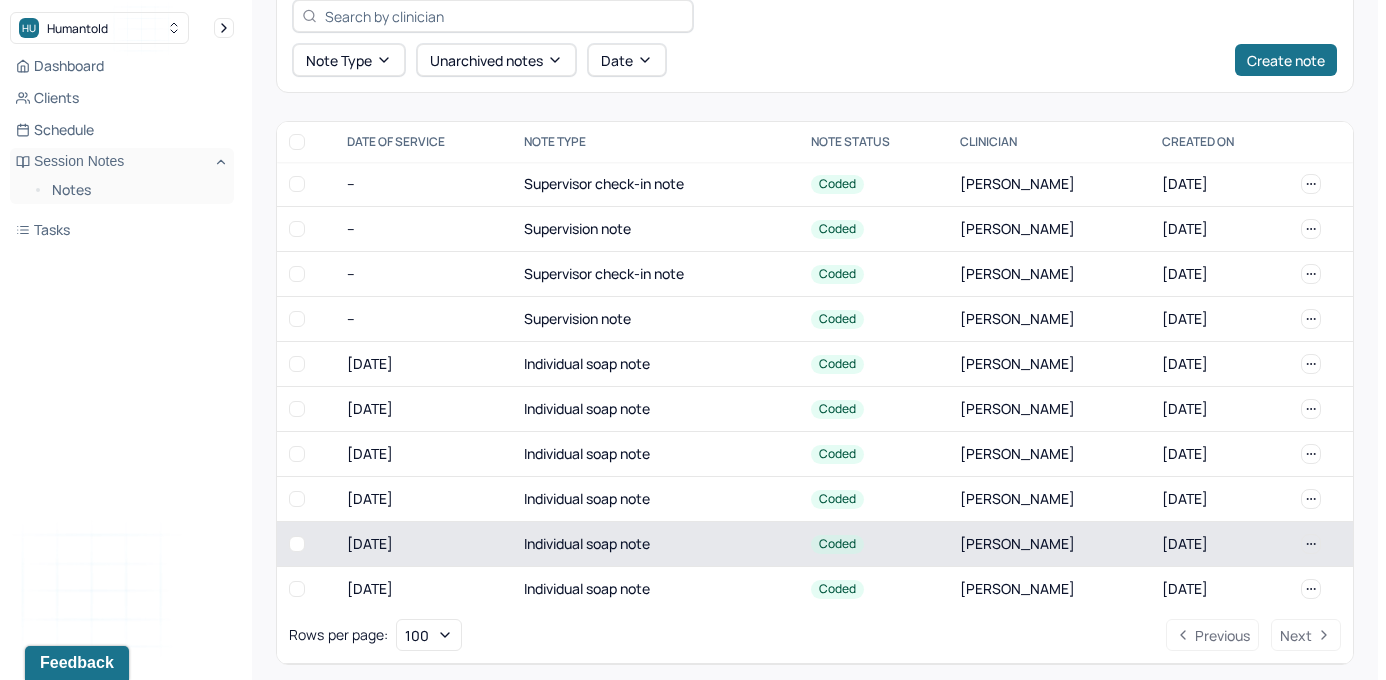 scroll, scrollTop: 554, scrollLeft: 0, axis: vertical 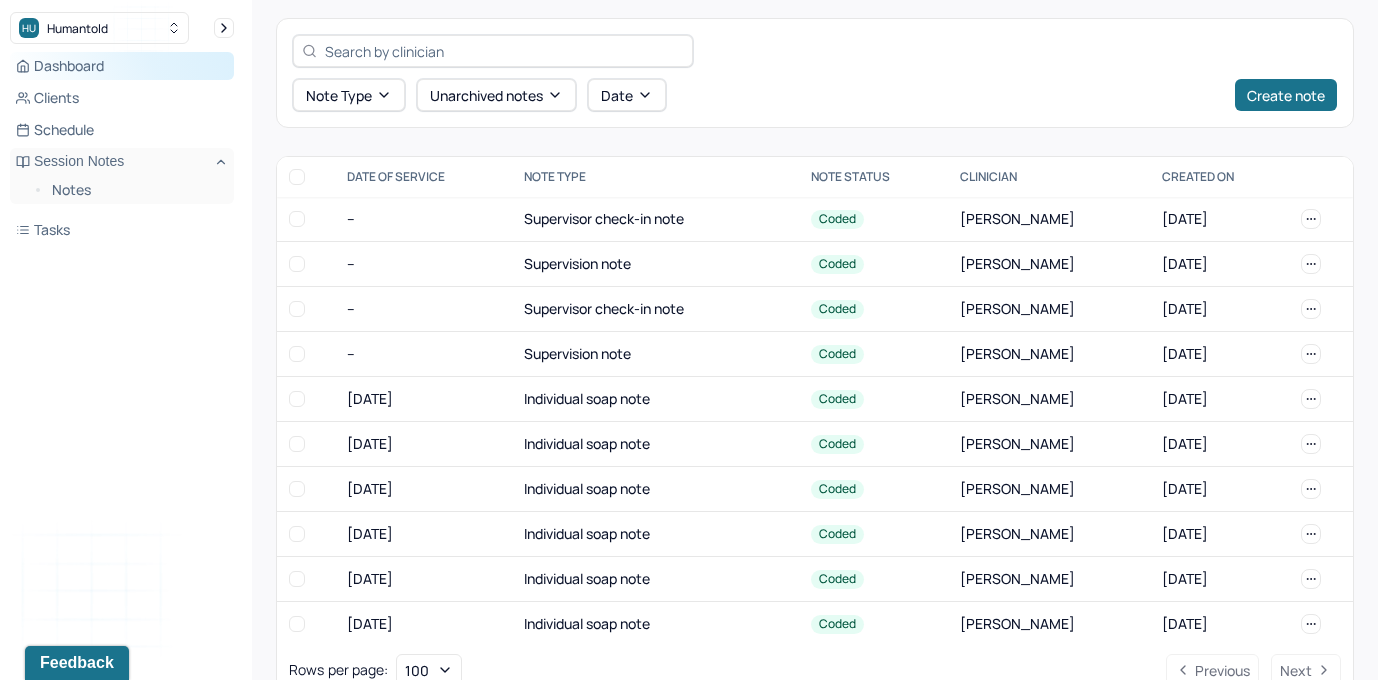 click on "Dashboard" at bounding box center [122, 66] 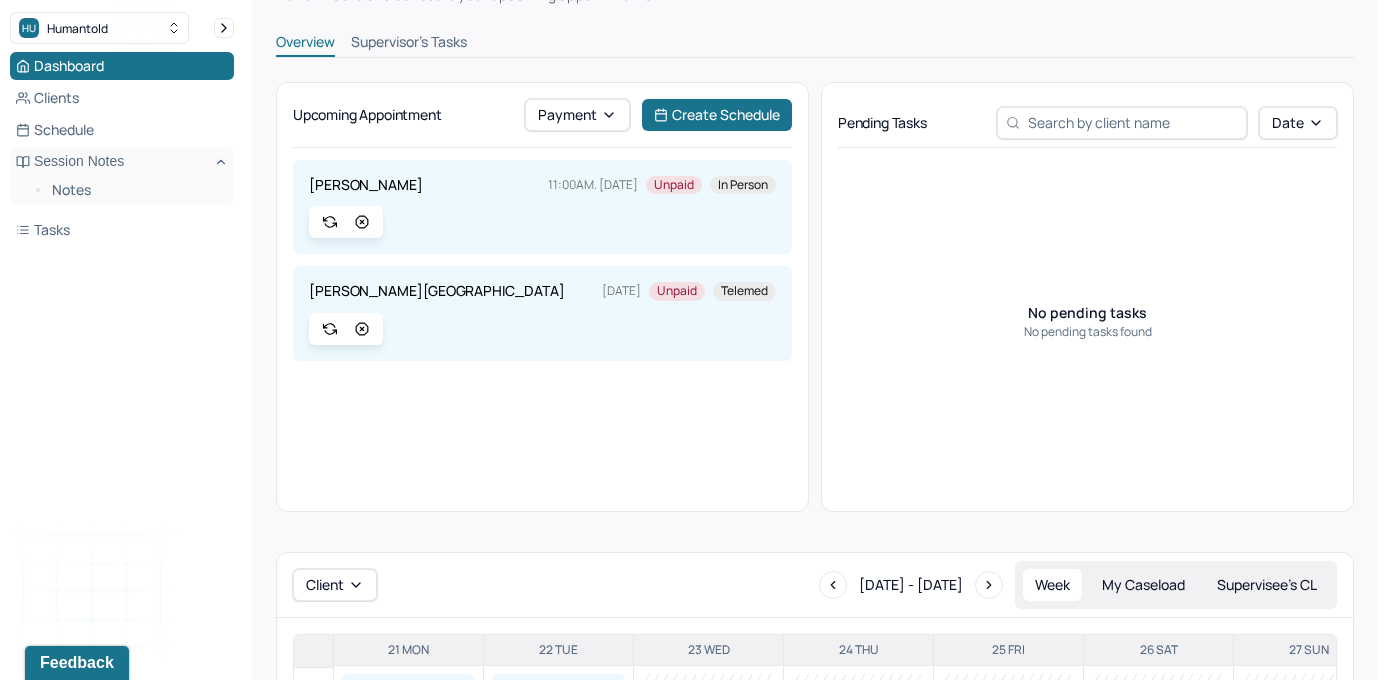 scroll, scrollTop: 0, scrollLeft: 0, axis: both 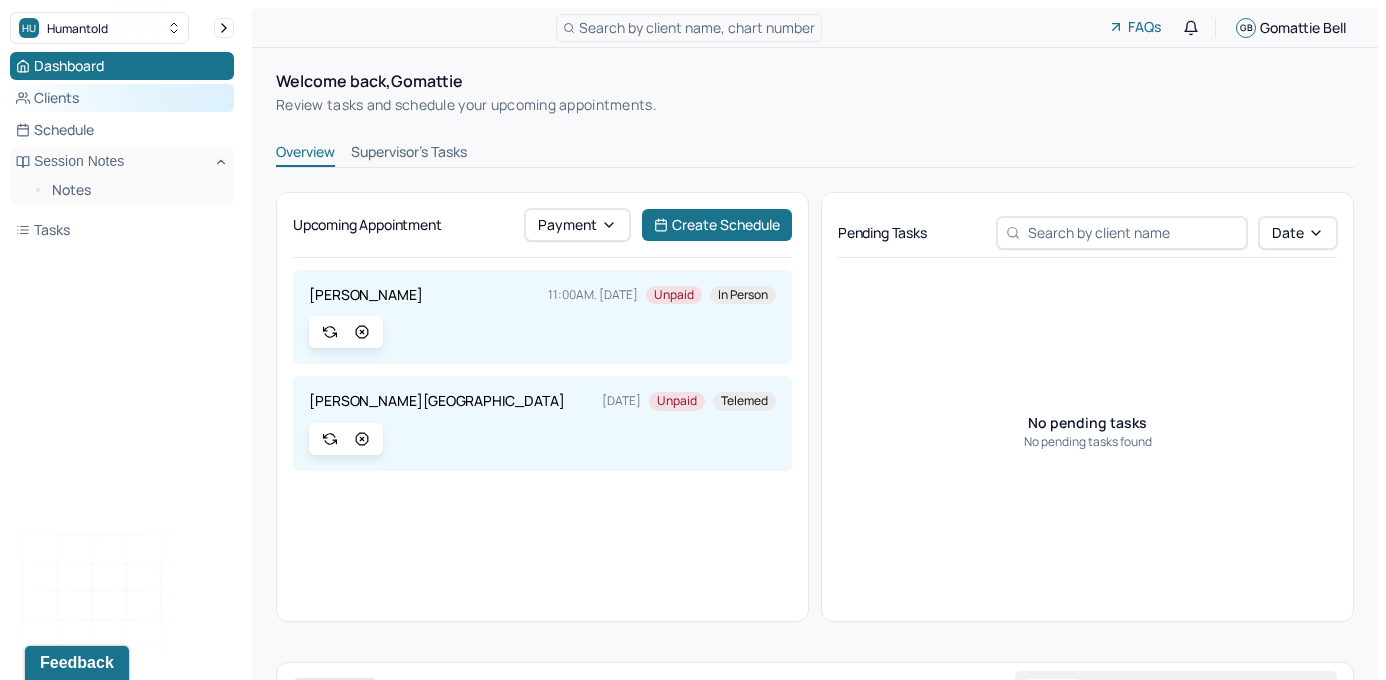 click on "Clients" at bounding box center [122, 98] 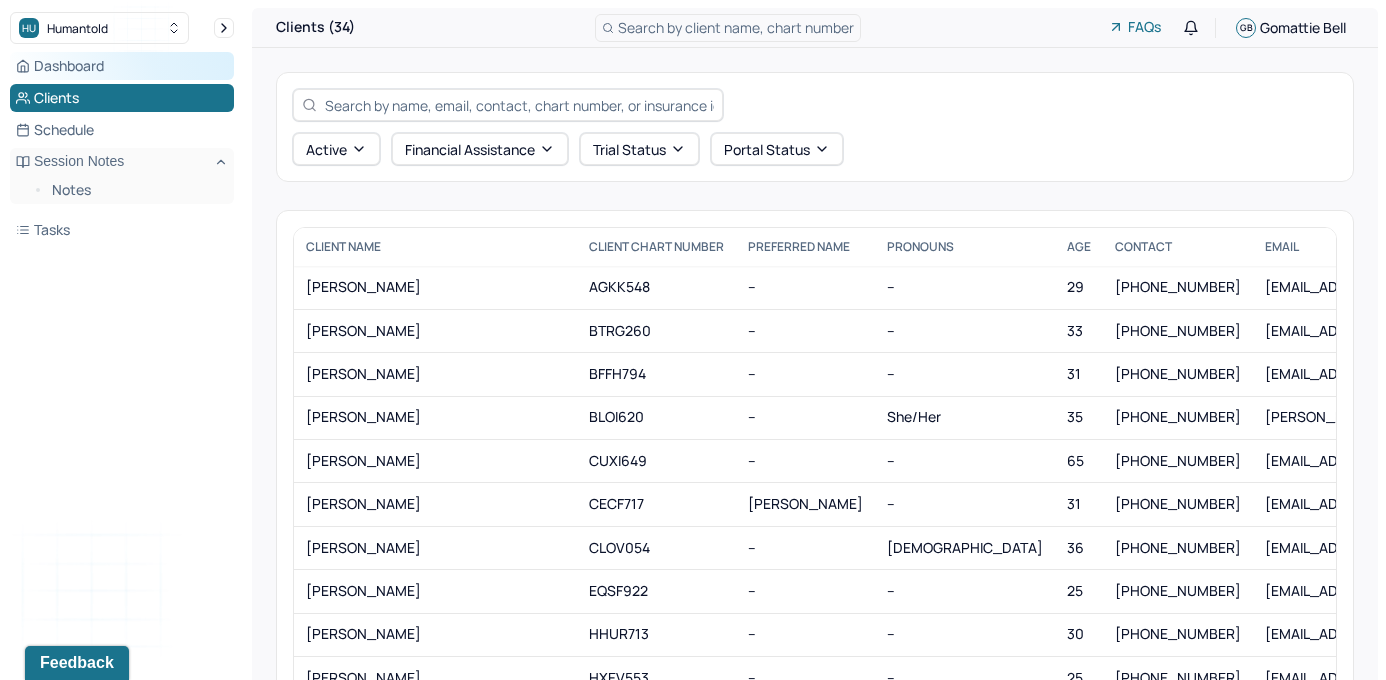 click on "Dashboard" at bounding box center (122, 66) 